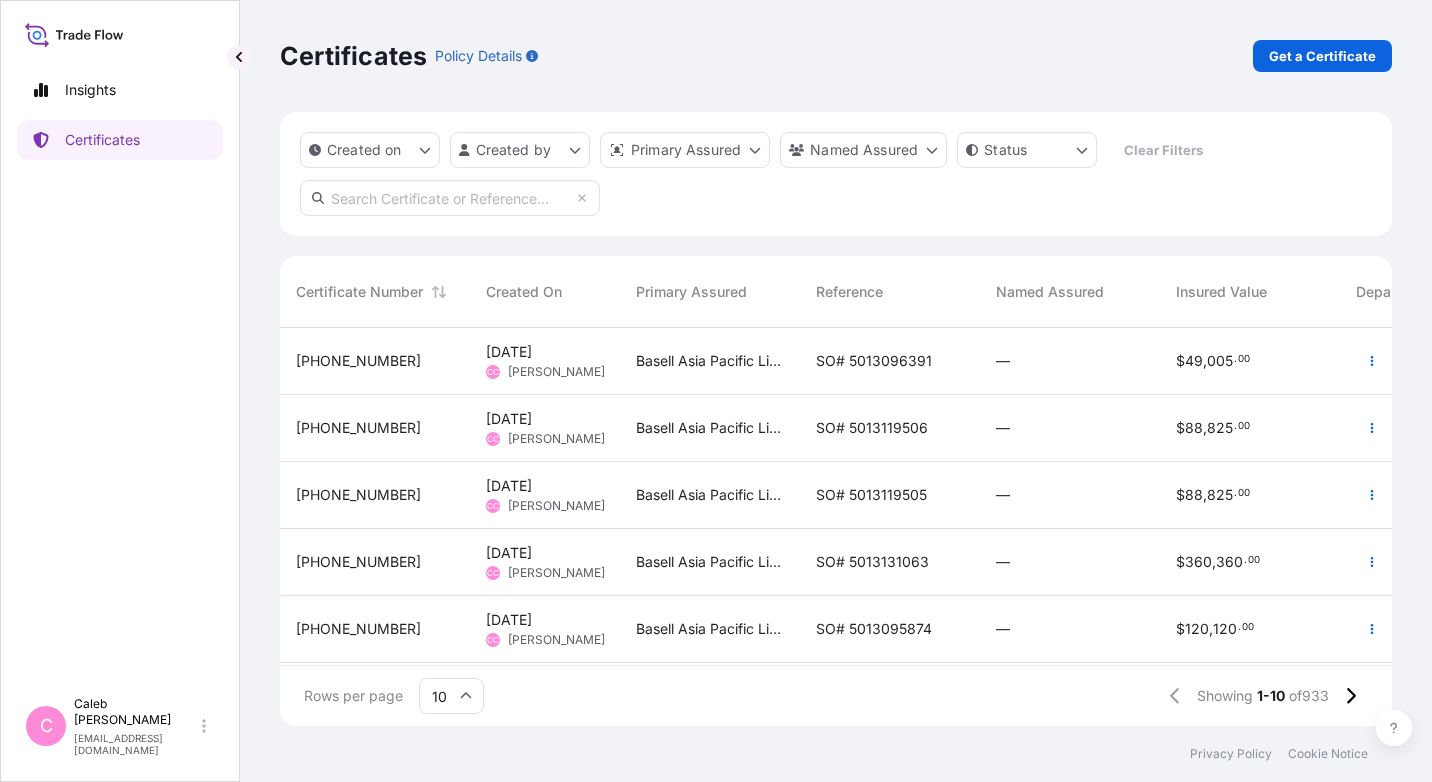 scroll, scrollTop: 0, scrollLeft: 0, axis: both 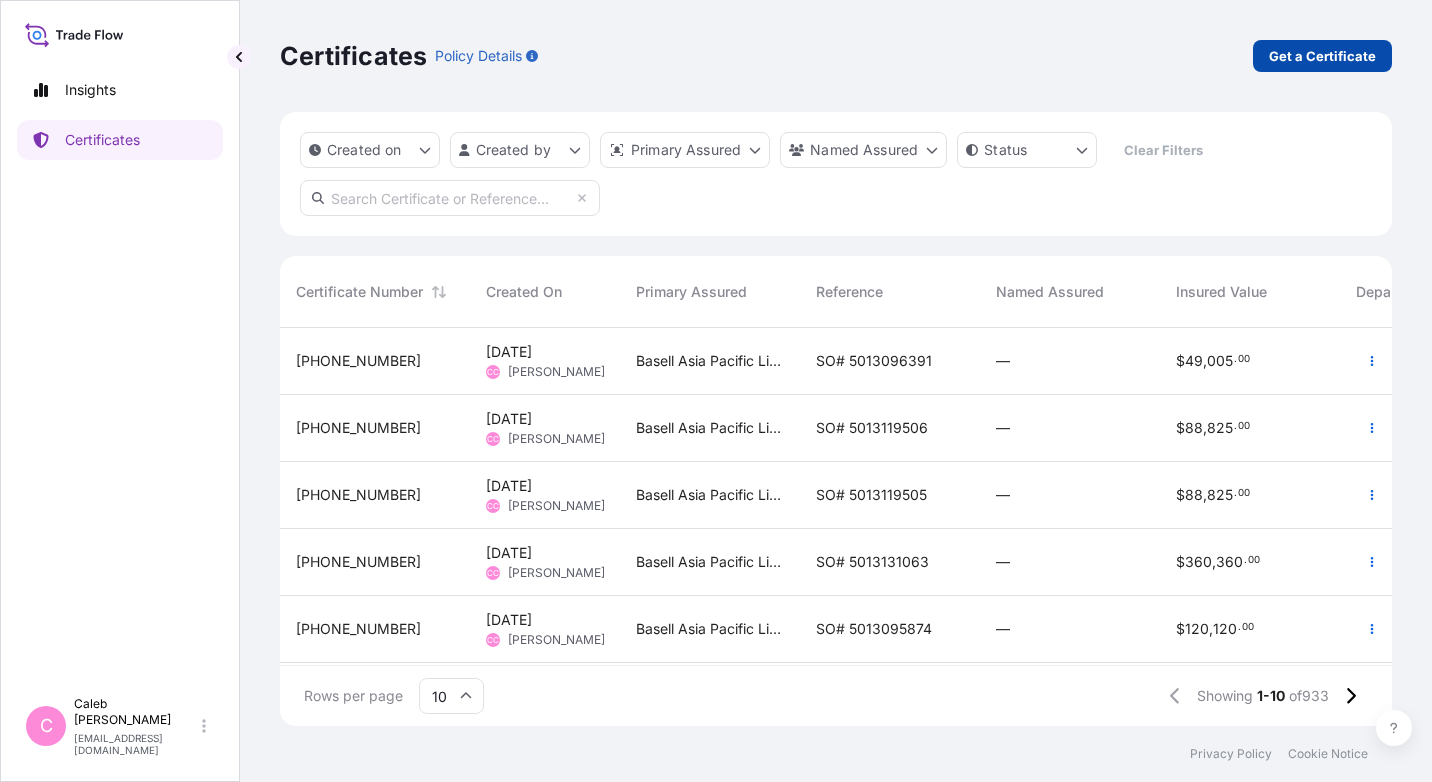 click on "Get a Certificate" at bounding box center (1322, 56) 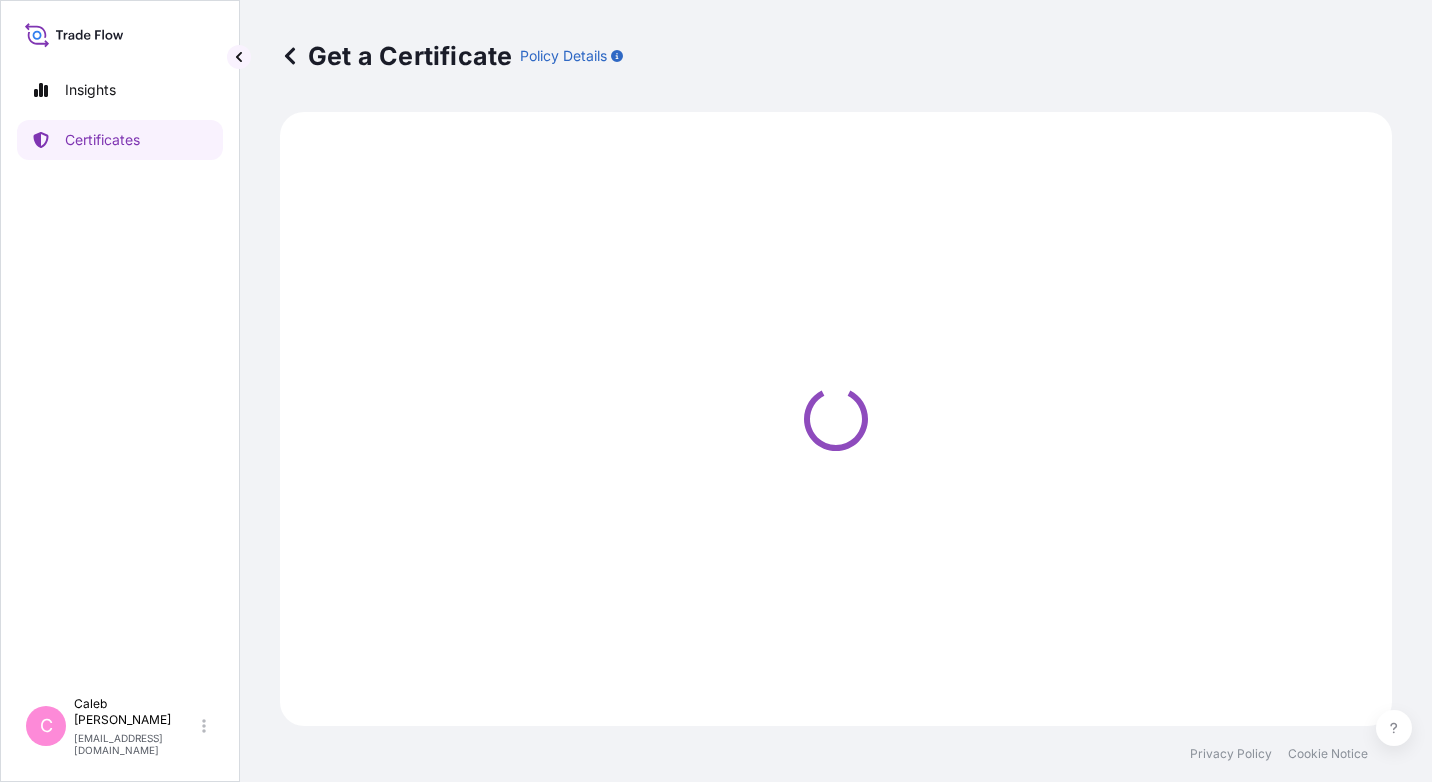 select on "Sea" 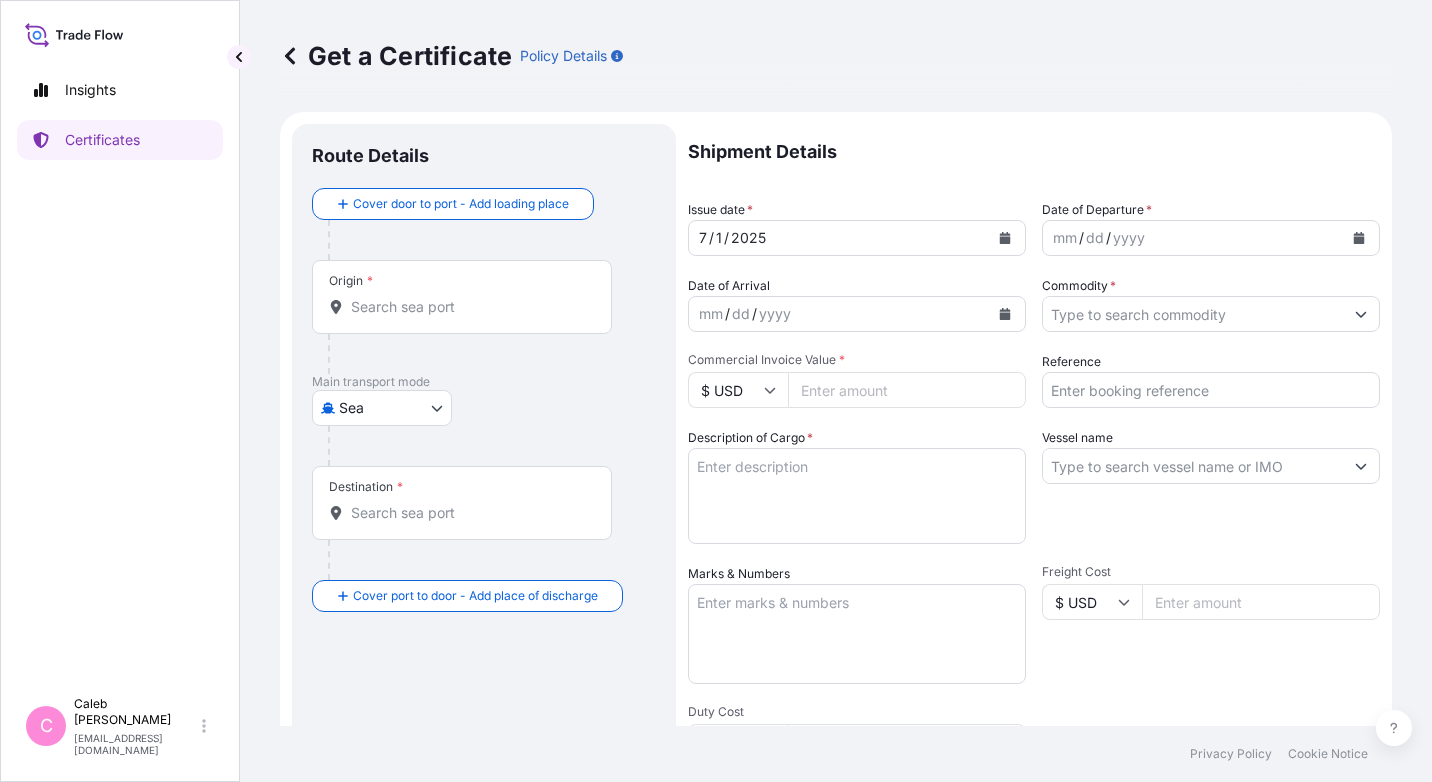 click on "Origin *" at bounding box center (469, 307) 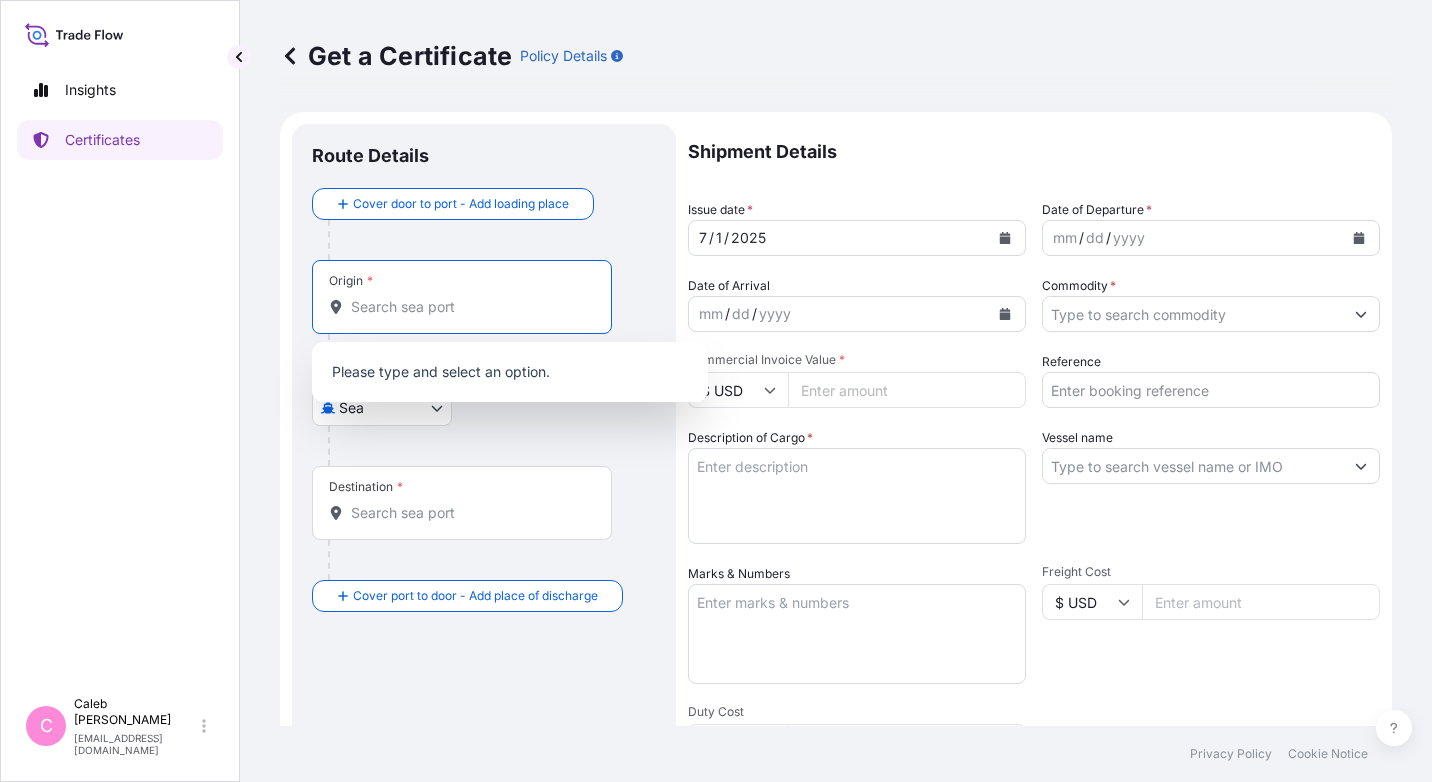 paste on "[GEOGRAPHIC_DATA]" 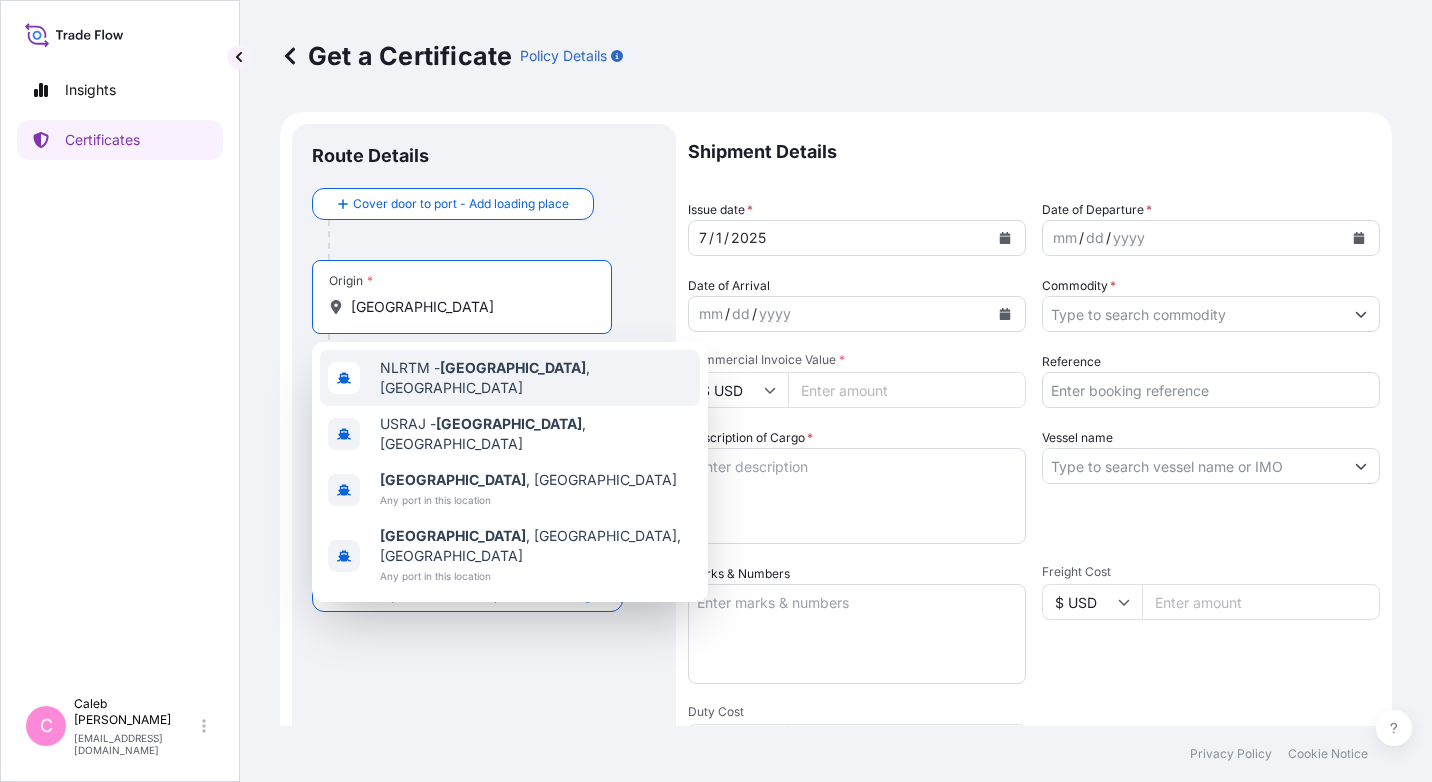 click on "NLRTM -  [GEOGRAPHIC_DATA] , [GEOGRAPHIC_DATA]" at bounding box center [536, 378] 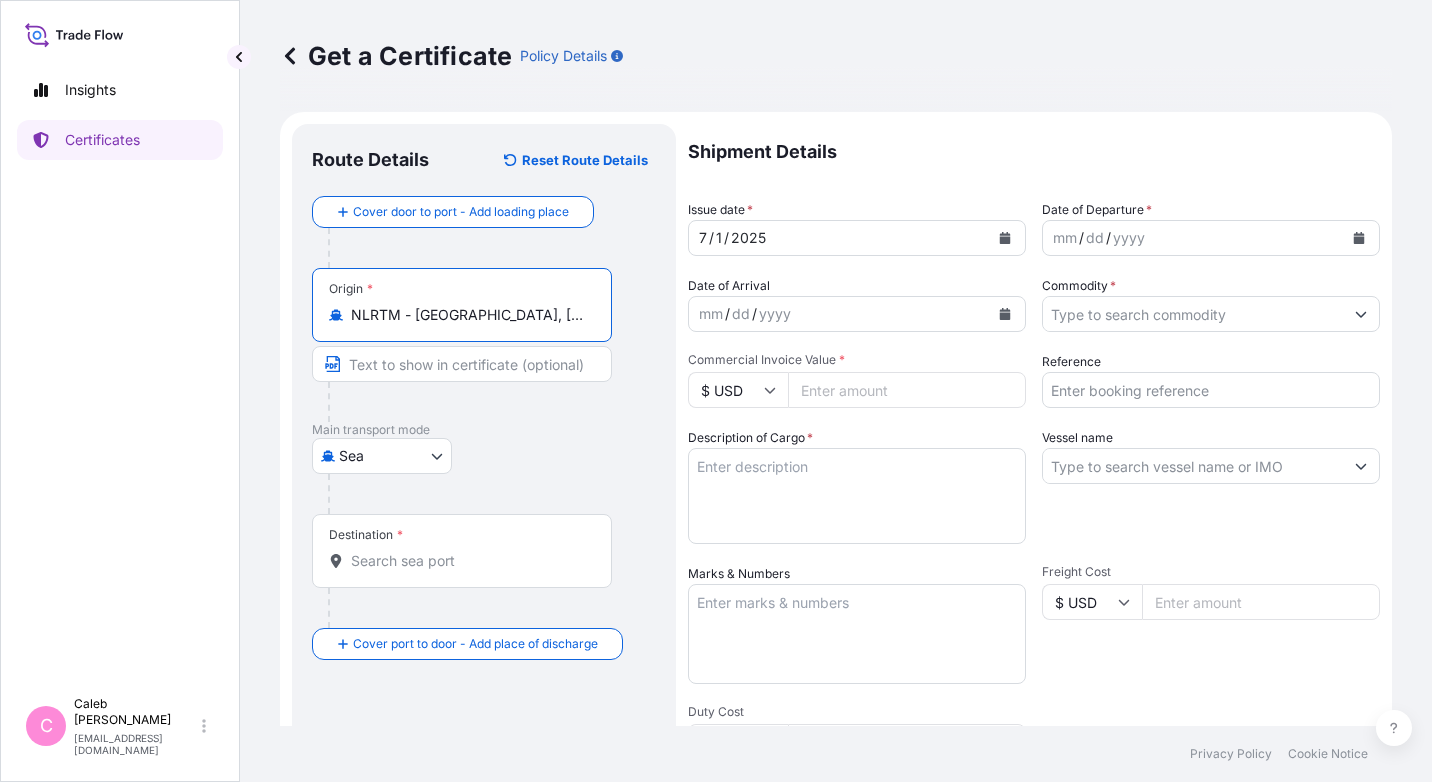 type on "NLRTM - [GEOGRAPHIC_DATA], [GEOGRAPHIC_DATA]" 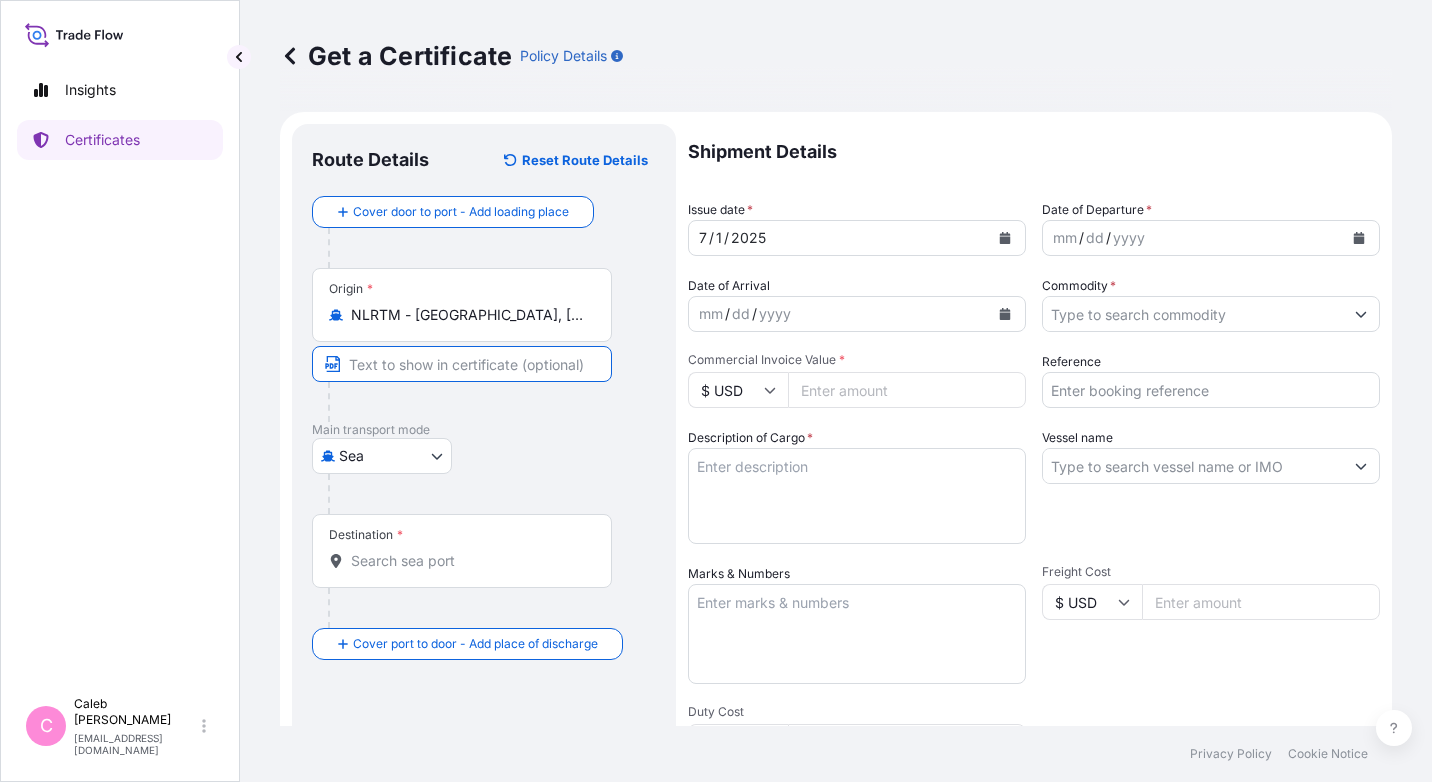 click at bounding box center [462, 364] 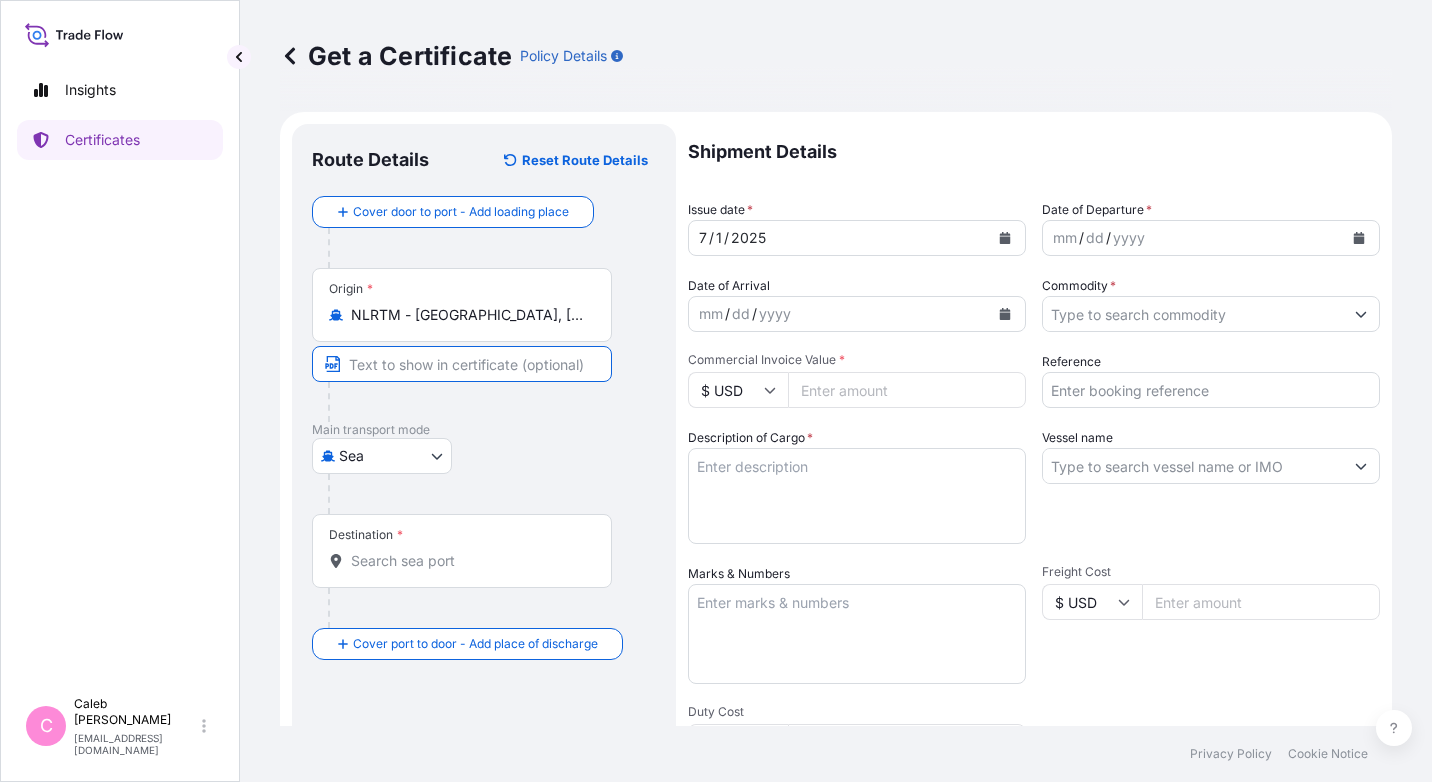 paste on "[GEOGRAPHIC_DATA], [GEOGRAPHIC_DATA]" 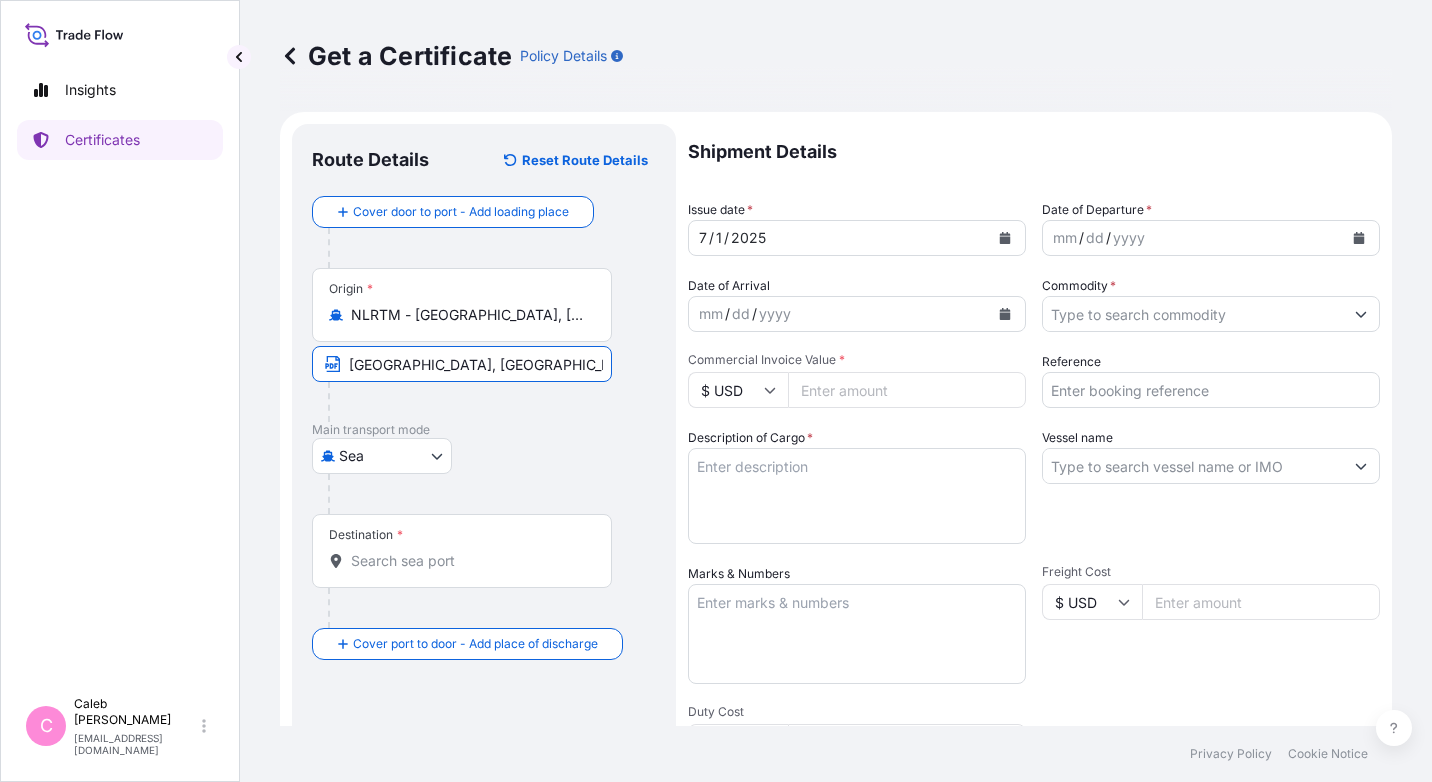 type on "[GEOGRAPHIC_DATA], [GEOGRAPHIC_DATA]" 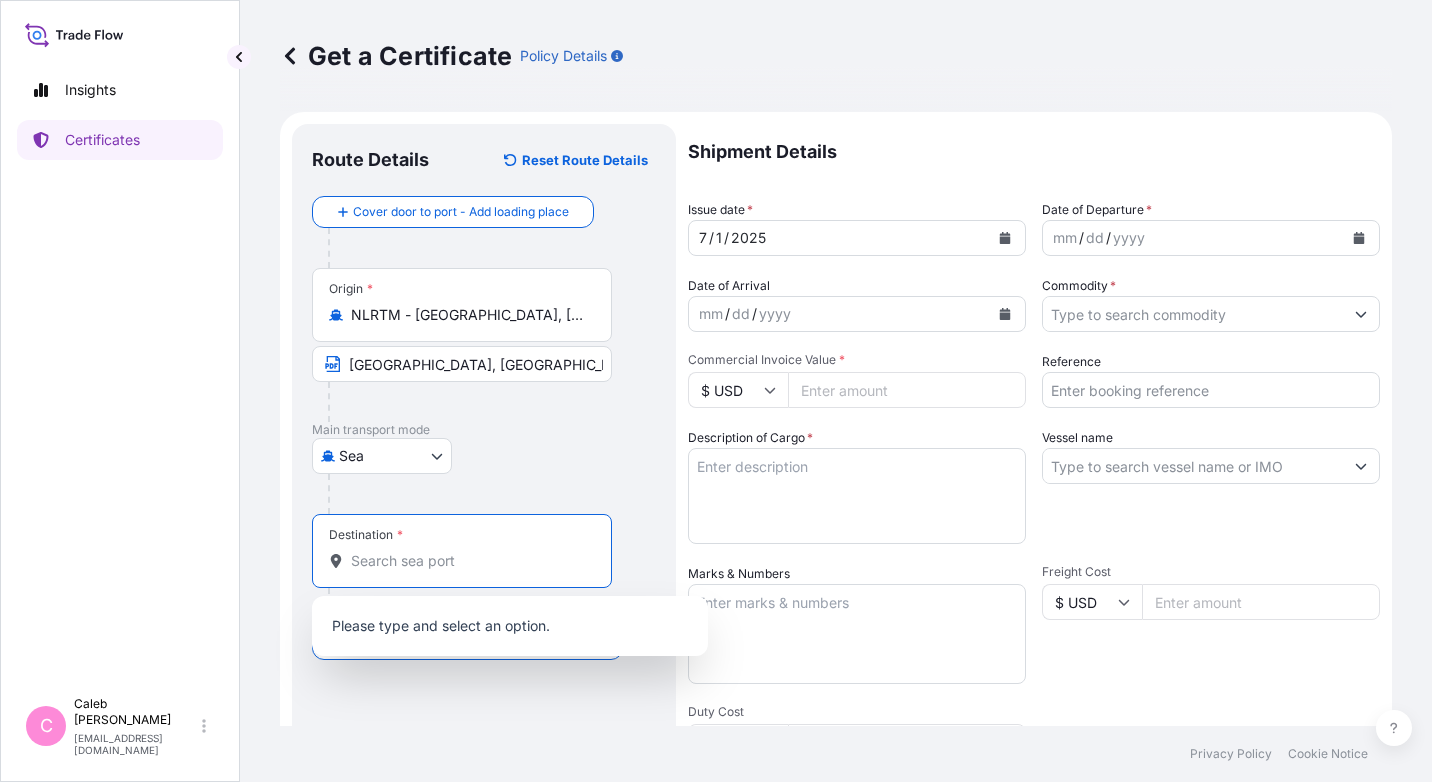 click on "Destination *" at bounding box center [469, 561] 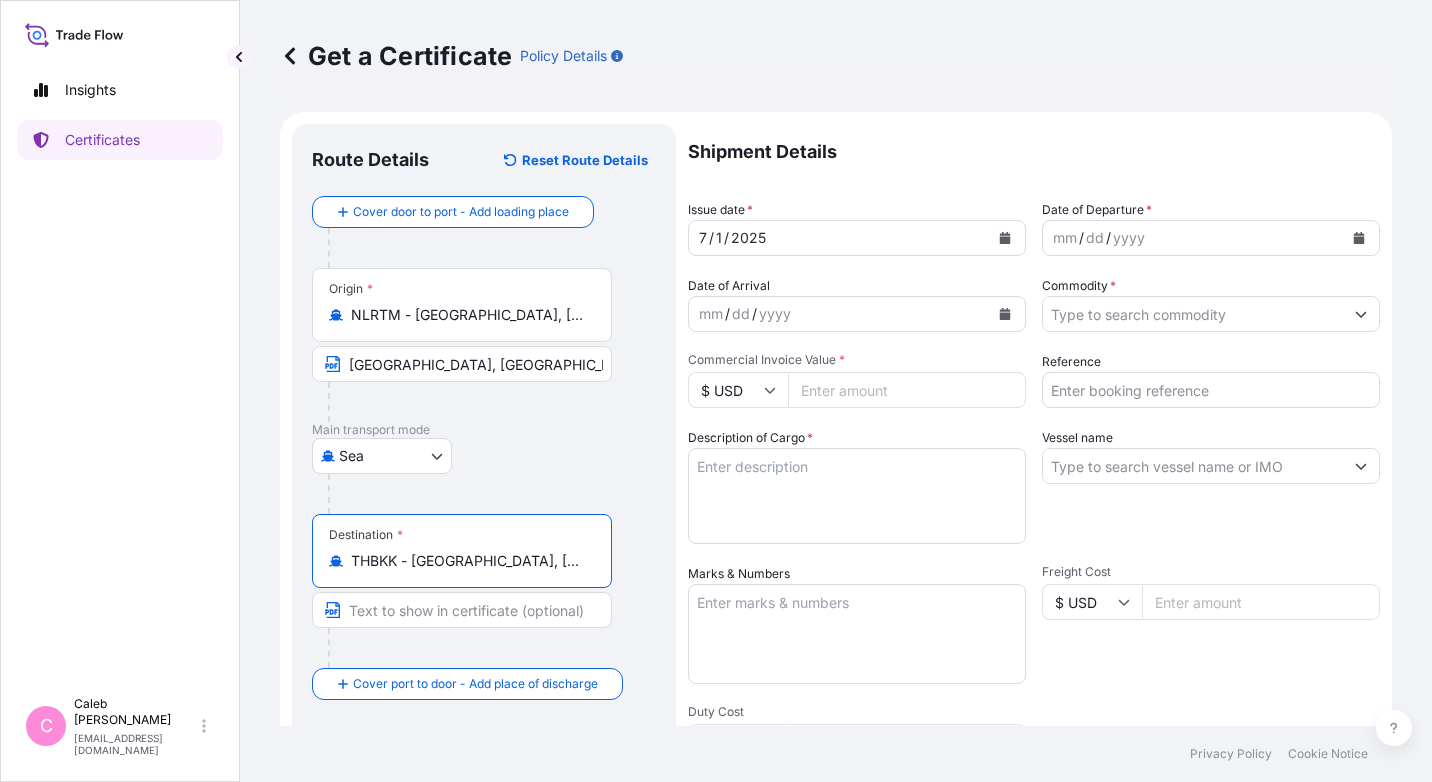 type on "THBKK - [GEOGRAPHIC_DATA], [GEOGRAPHIC_DATA]" 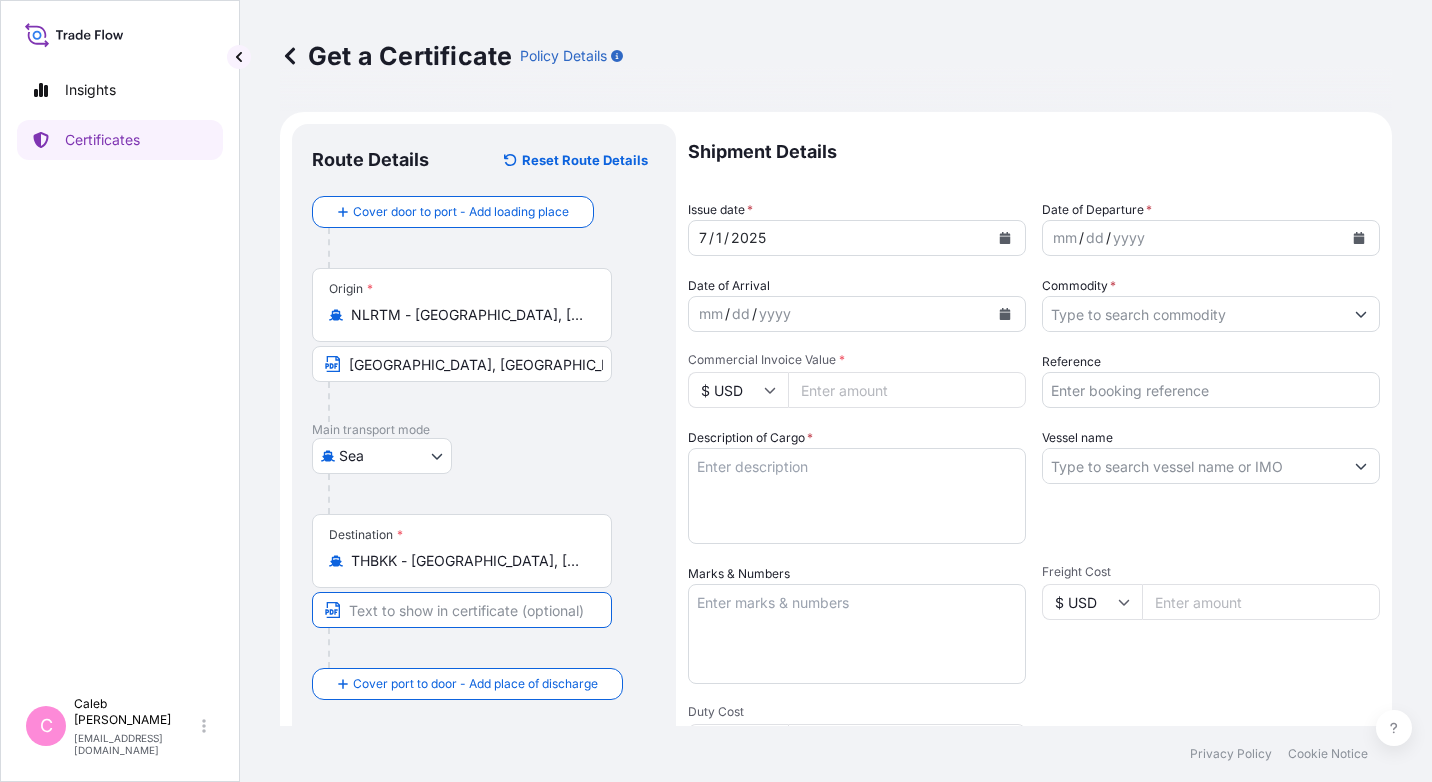 click at bounding box center (462, 610) 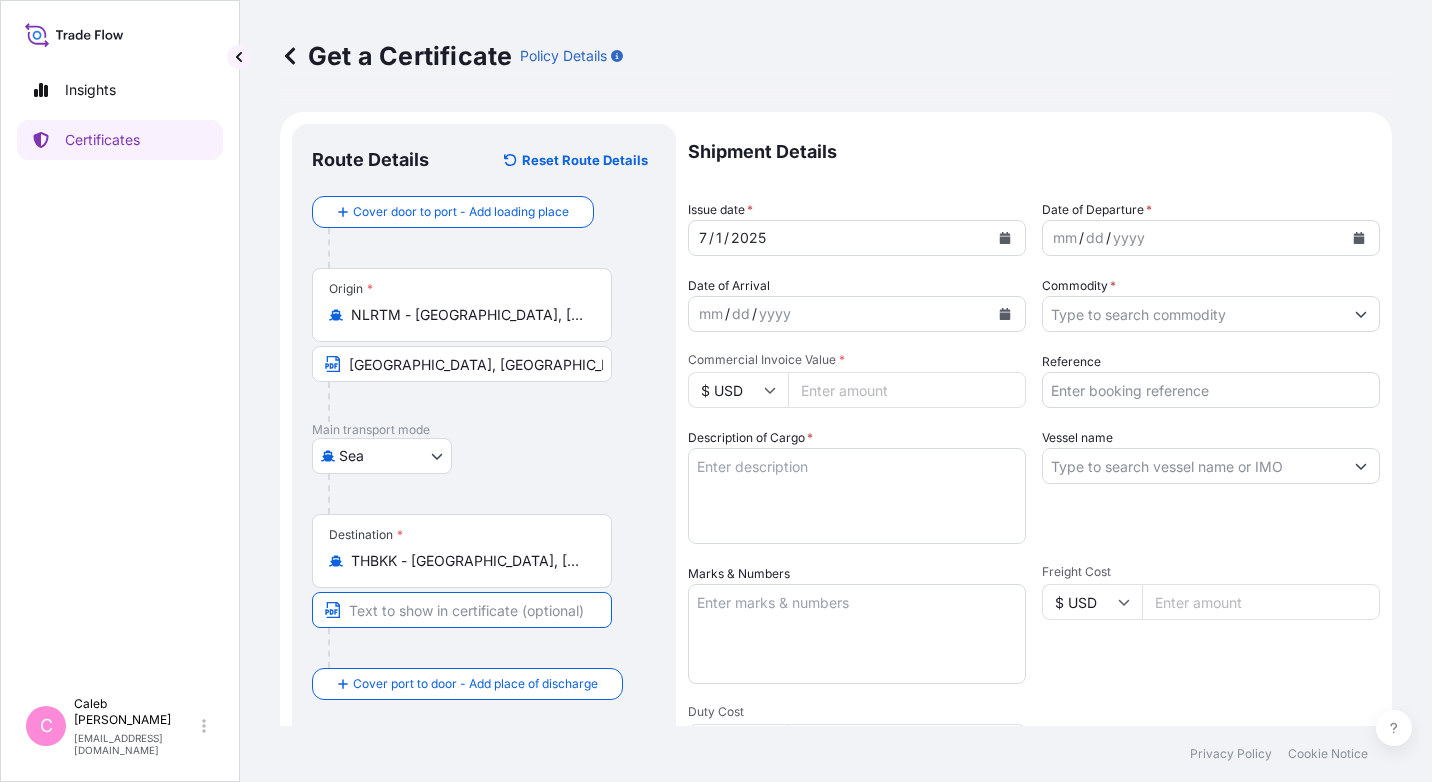 paste on "[GEOGRAPHIC_DATA] [GEOGRAPHIC_DATA]" 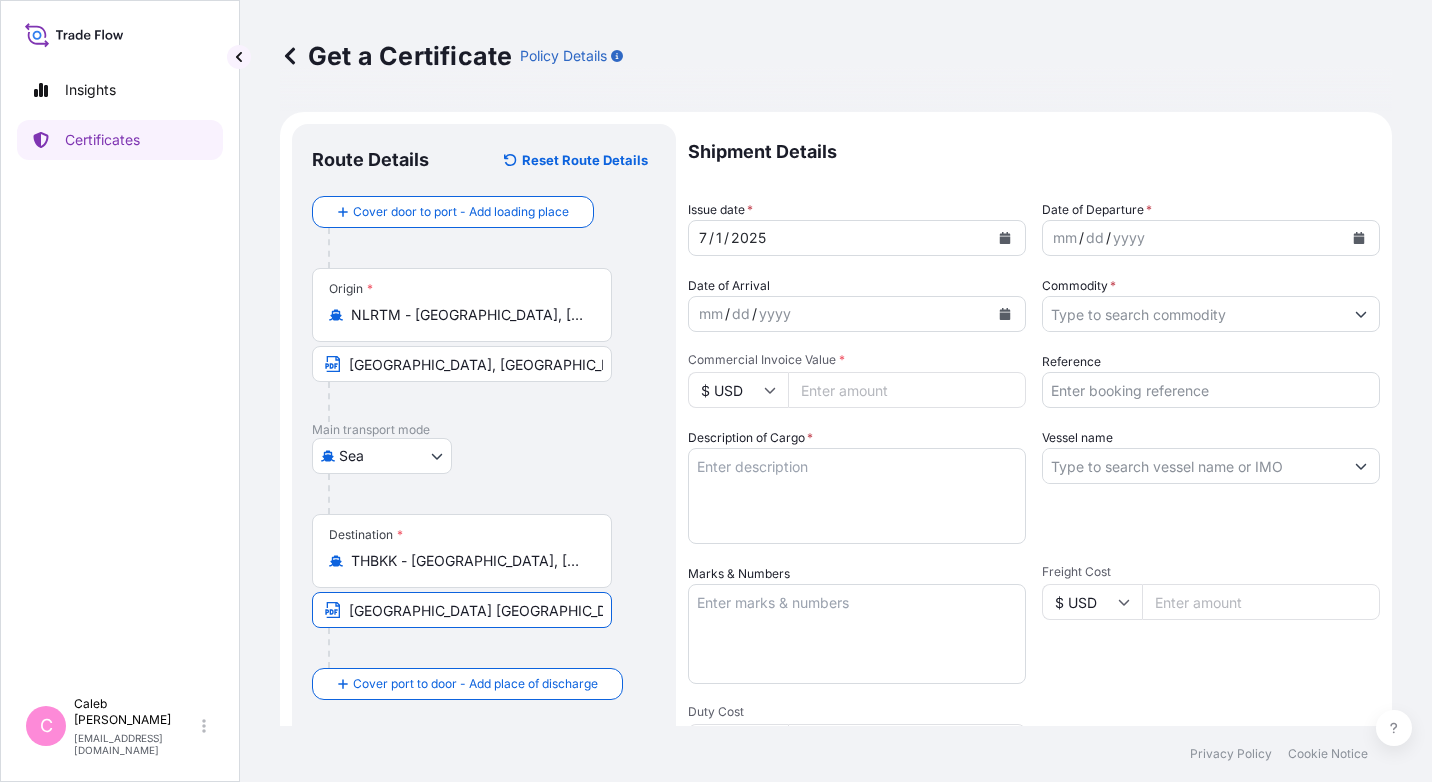 type on "[GEOGRAPHIC_DATA] [GEOGRAPHIC_DATA]" 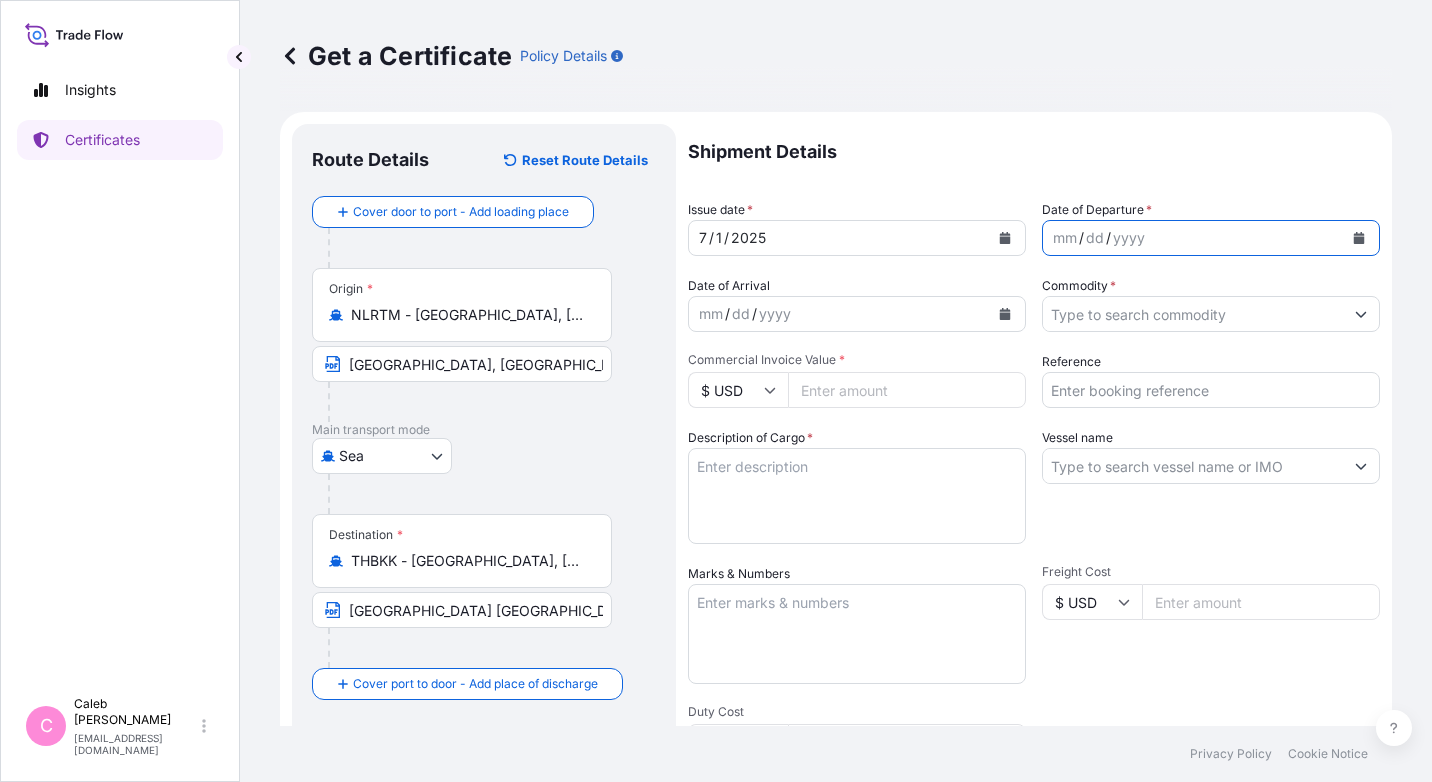 click 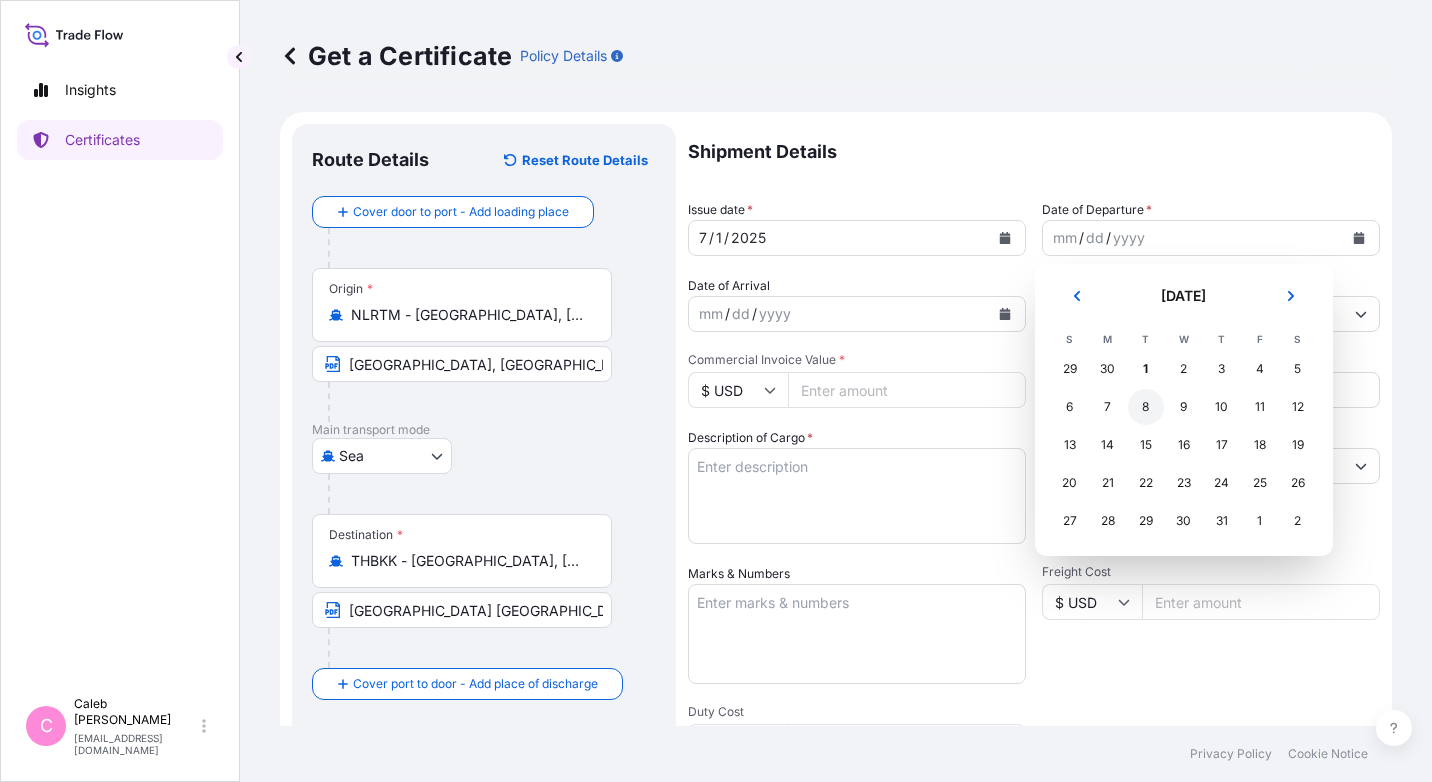 click on "8" at bounding box center (1146, 407) 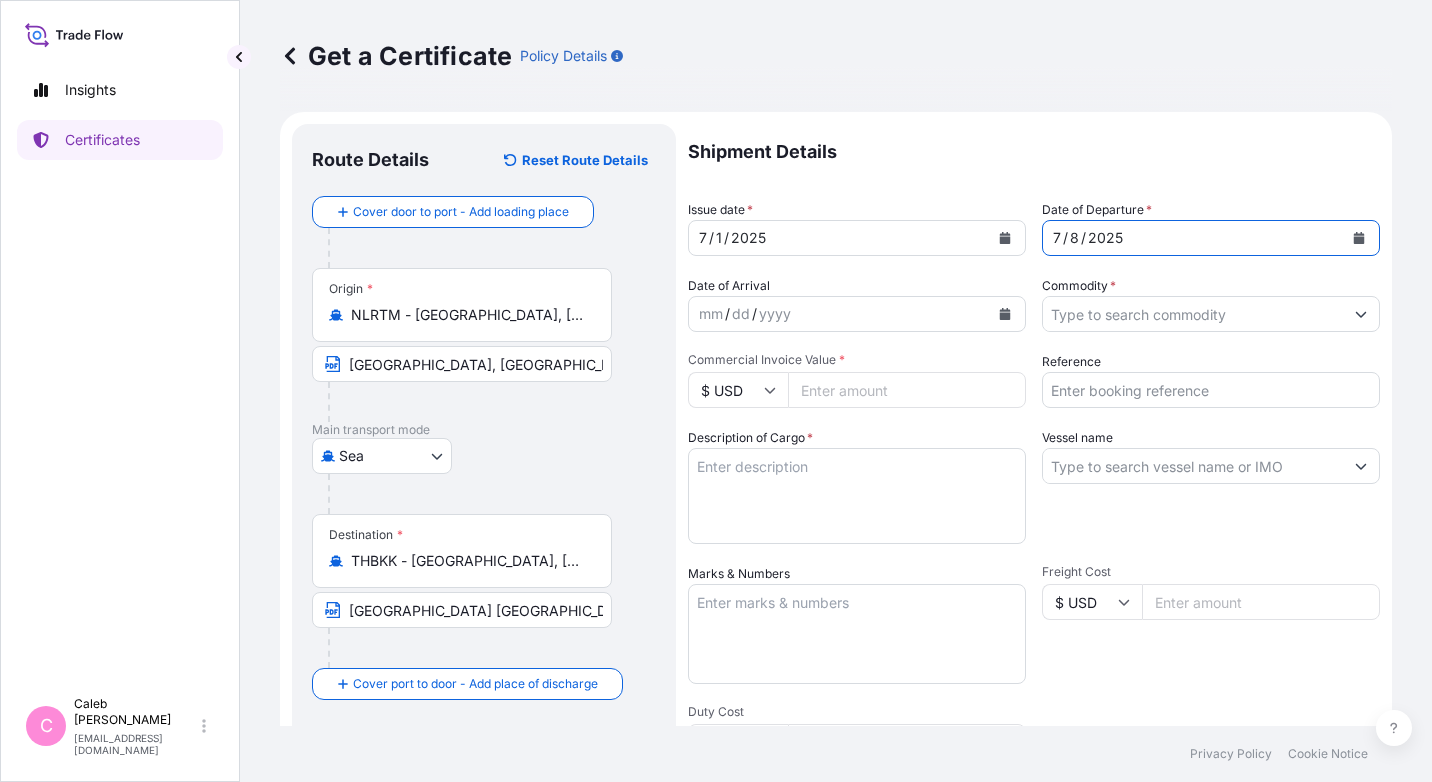 click 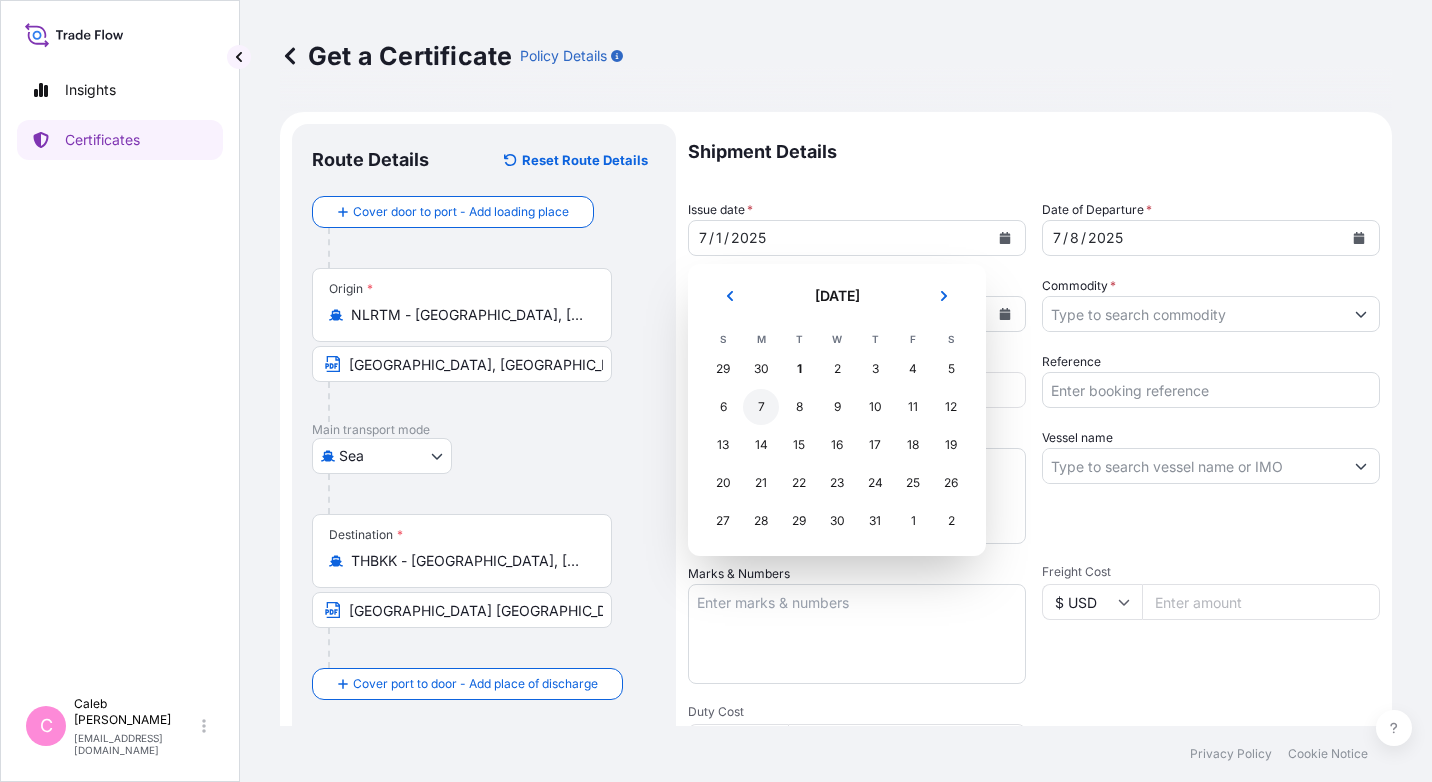 click on "7" at bounding box center [761, 407] 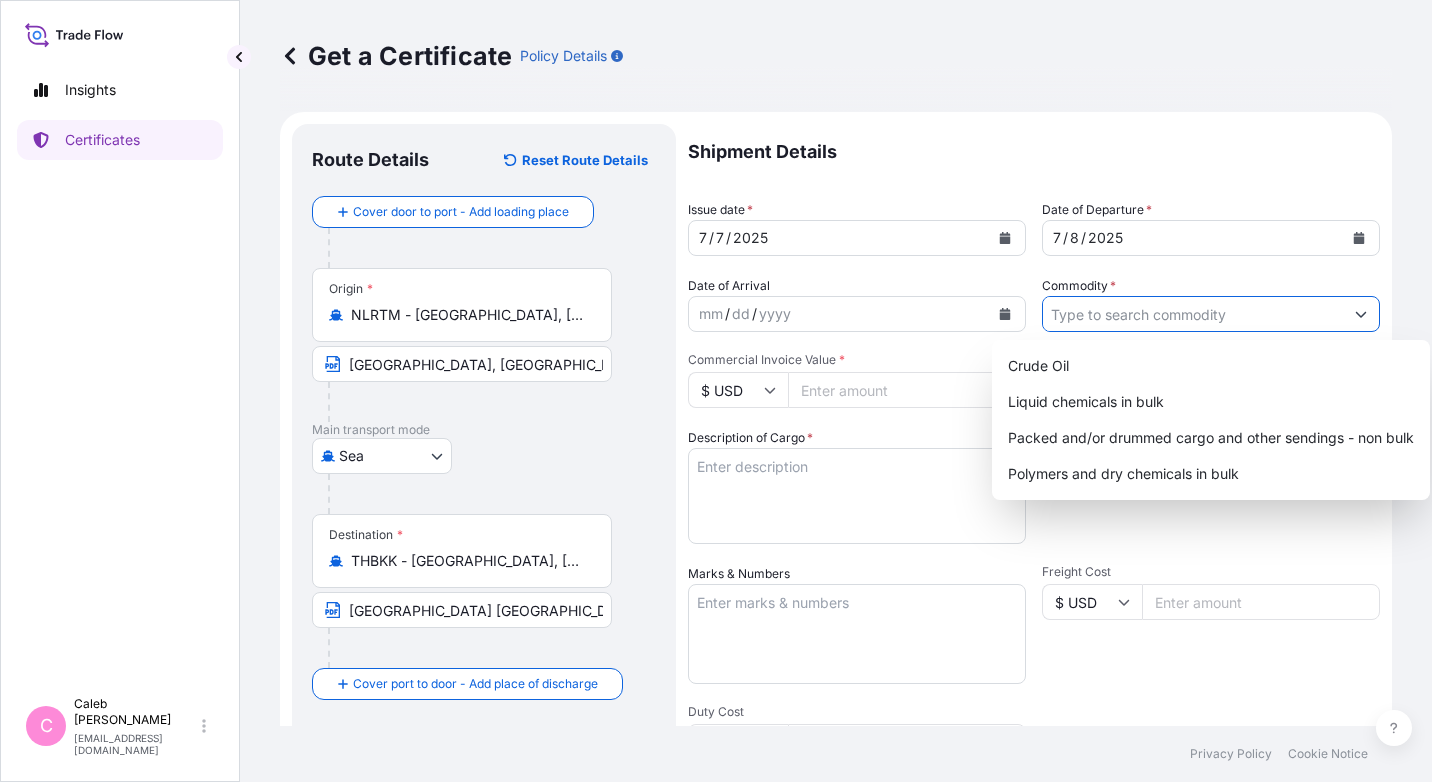 click 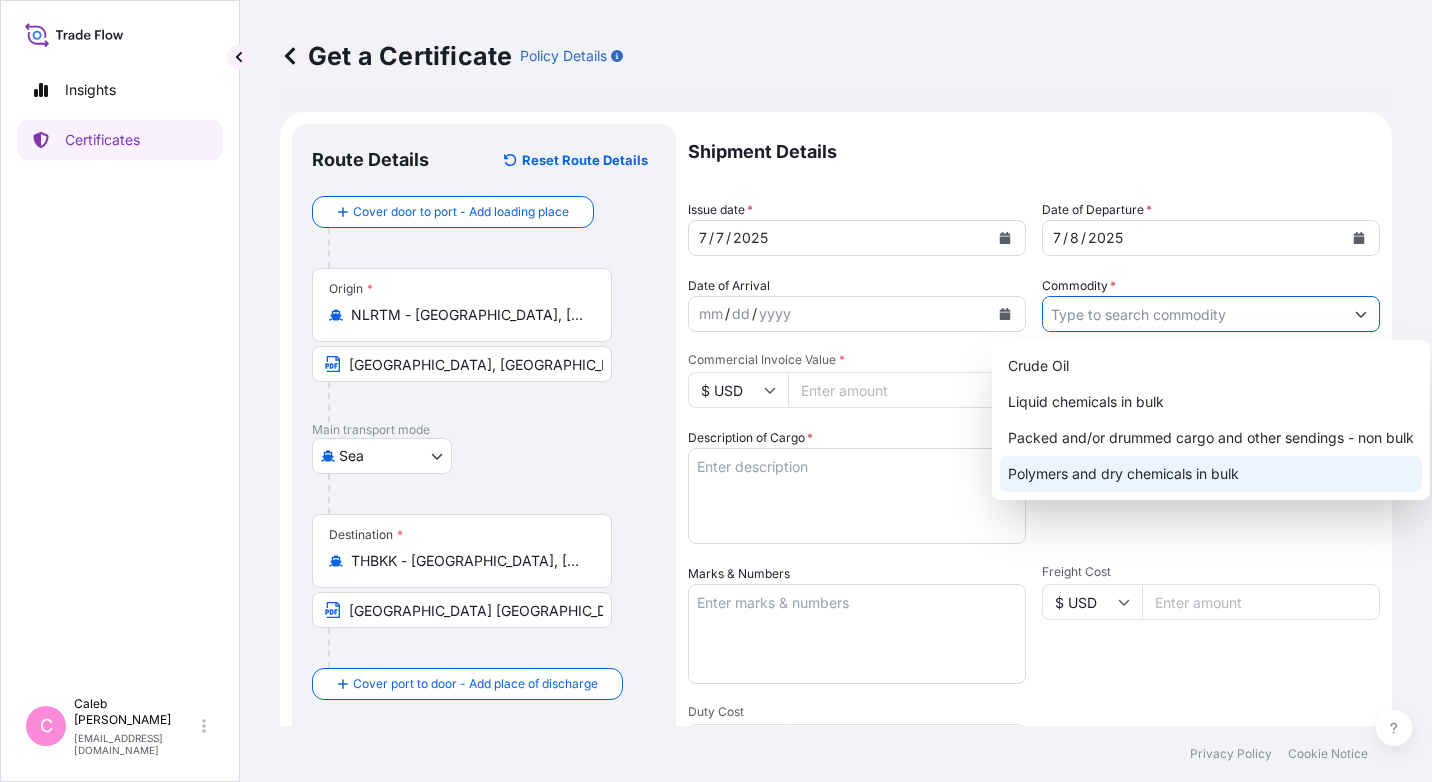 click on "Polymers and dry chemicals in bulk" at bounding box center [1211, 474] 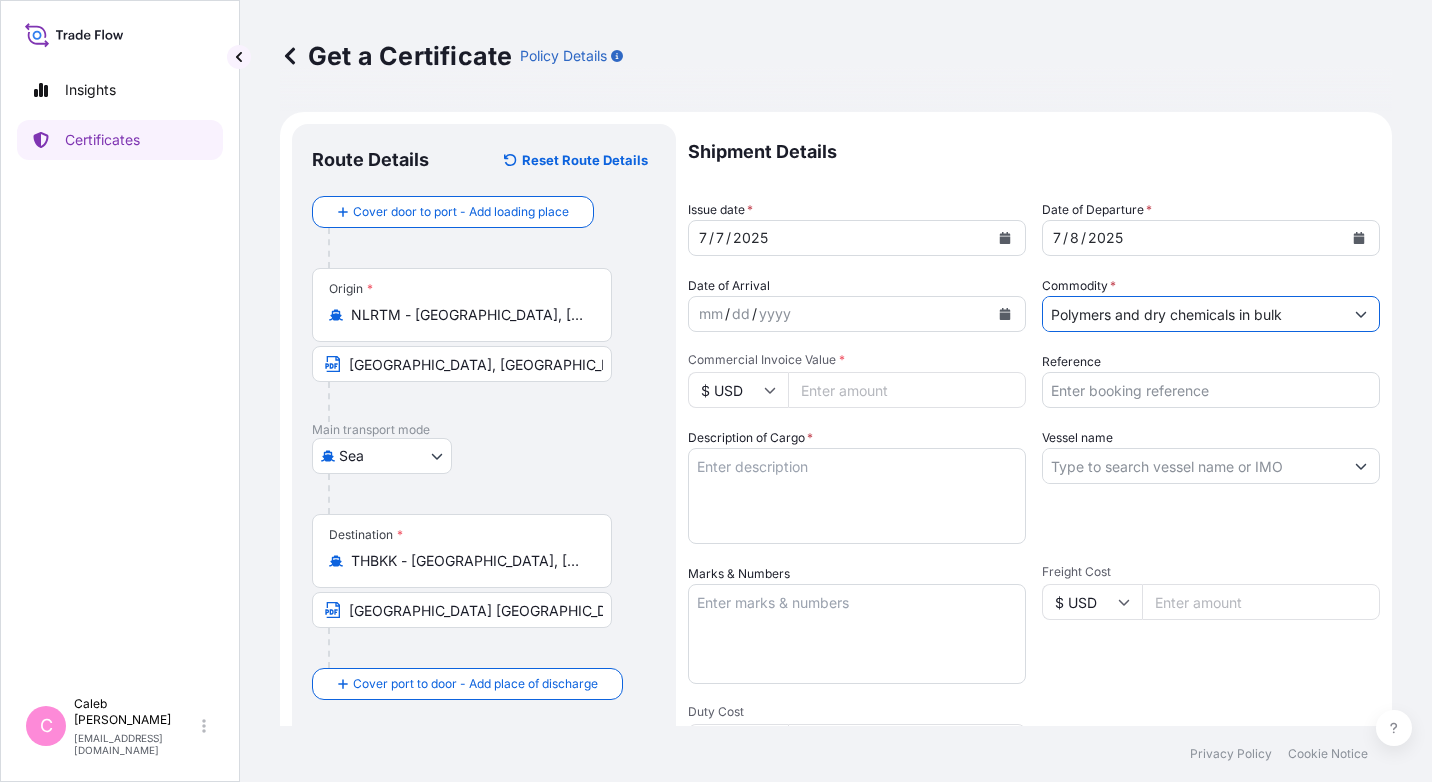 click 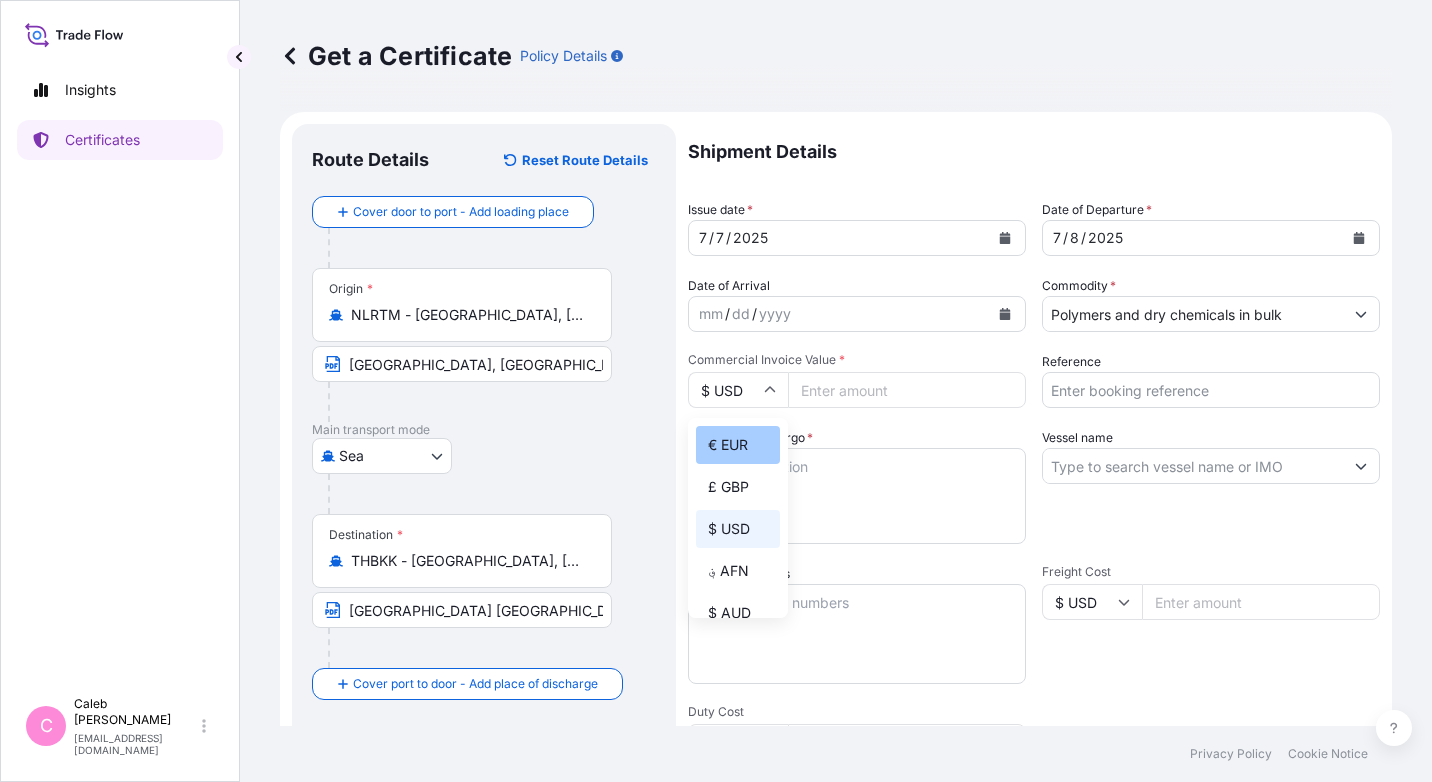 click on "€ EUR" at bounding box center (738, 445) 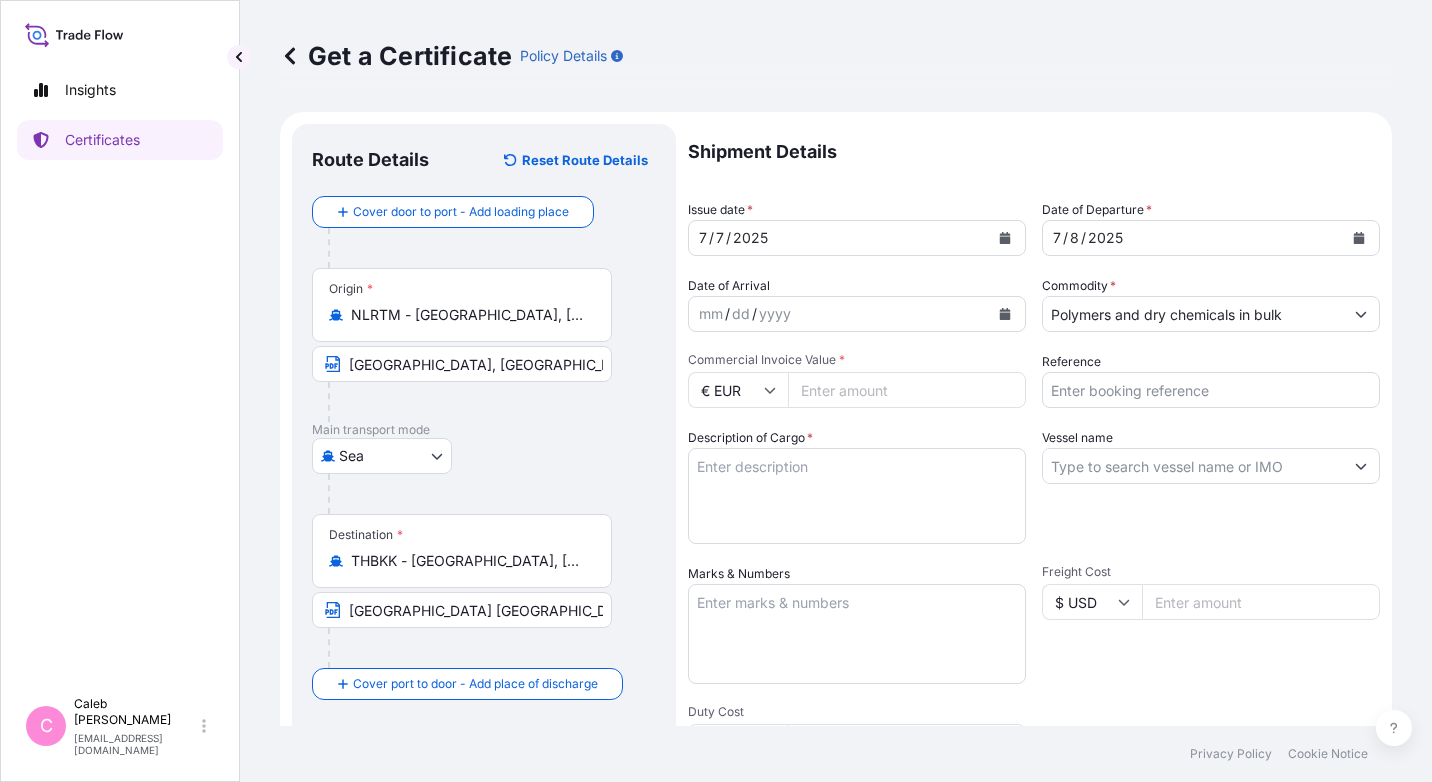 click on "Commercial Invoice Value    *" at bounding box center (907, 390) 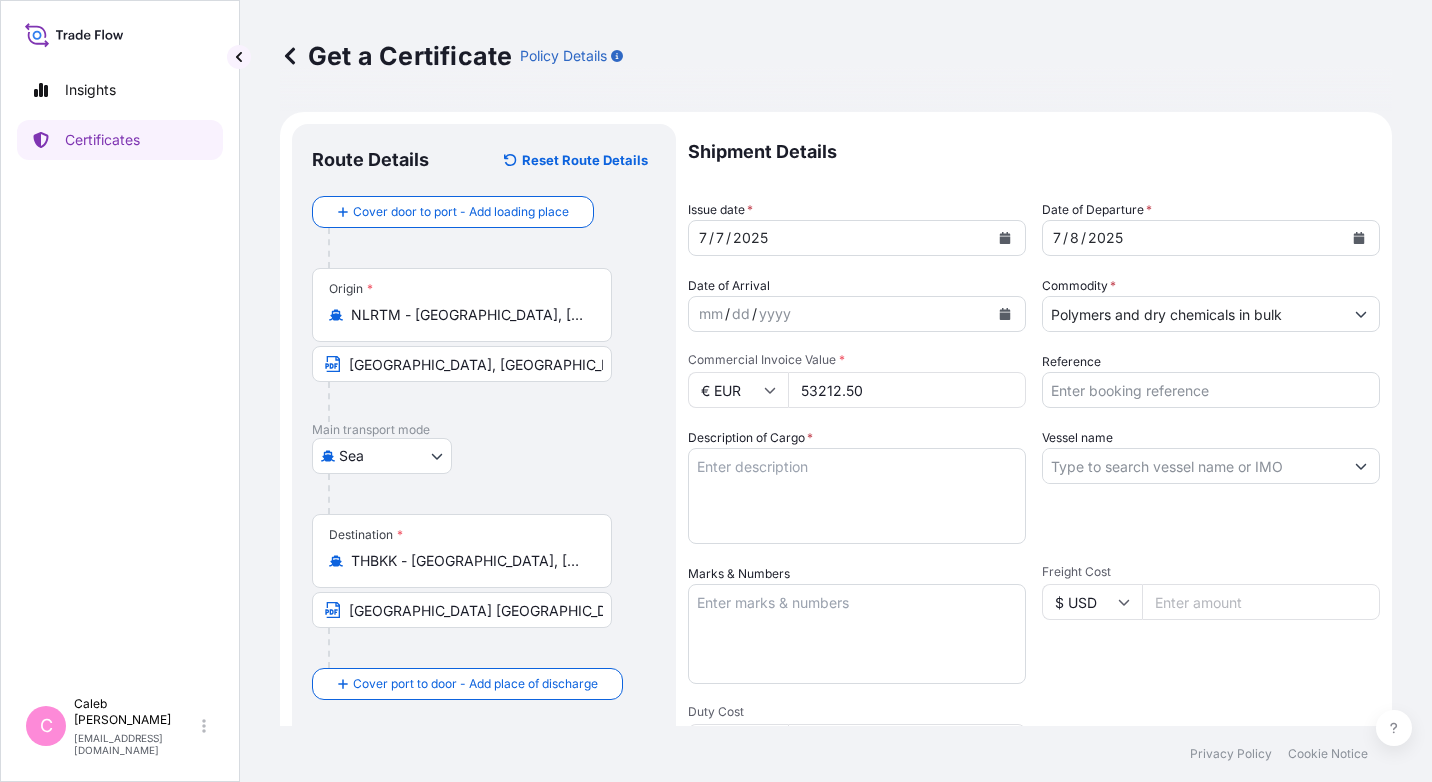 type on "53212.50" 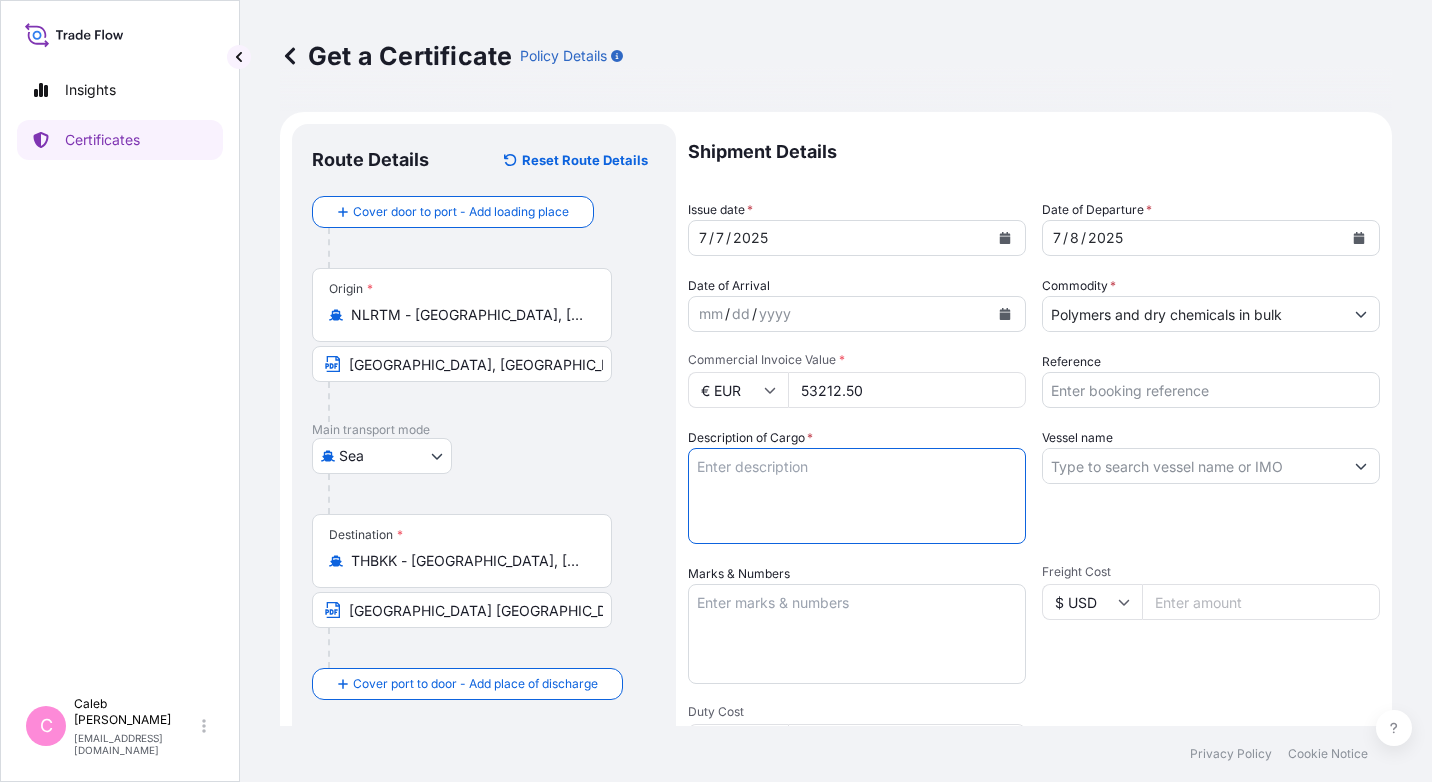 click on "Description of Cargo *" at bounding box center (857, 496) 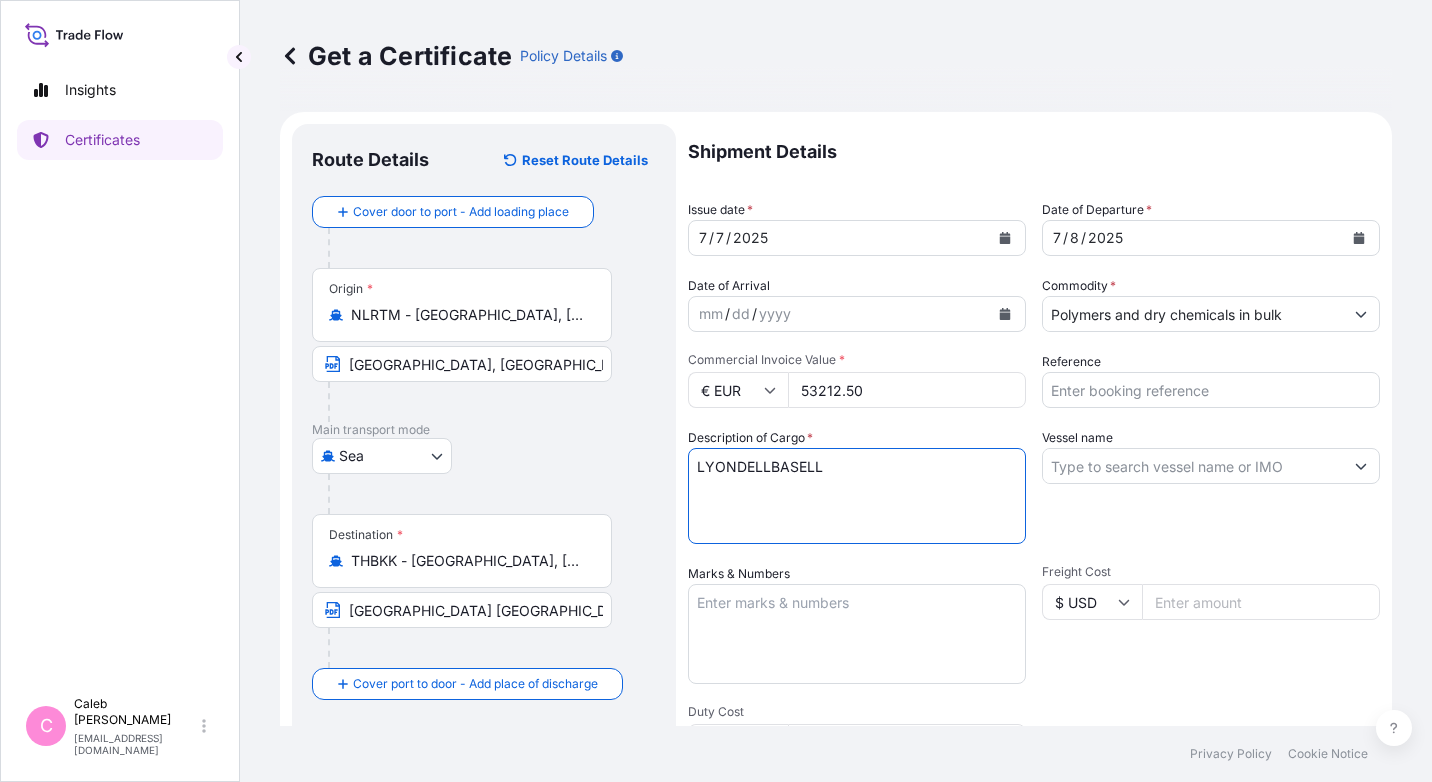 type on "LYONDELLBASELL" 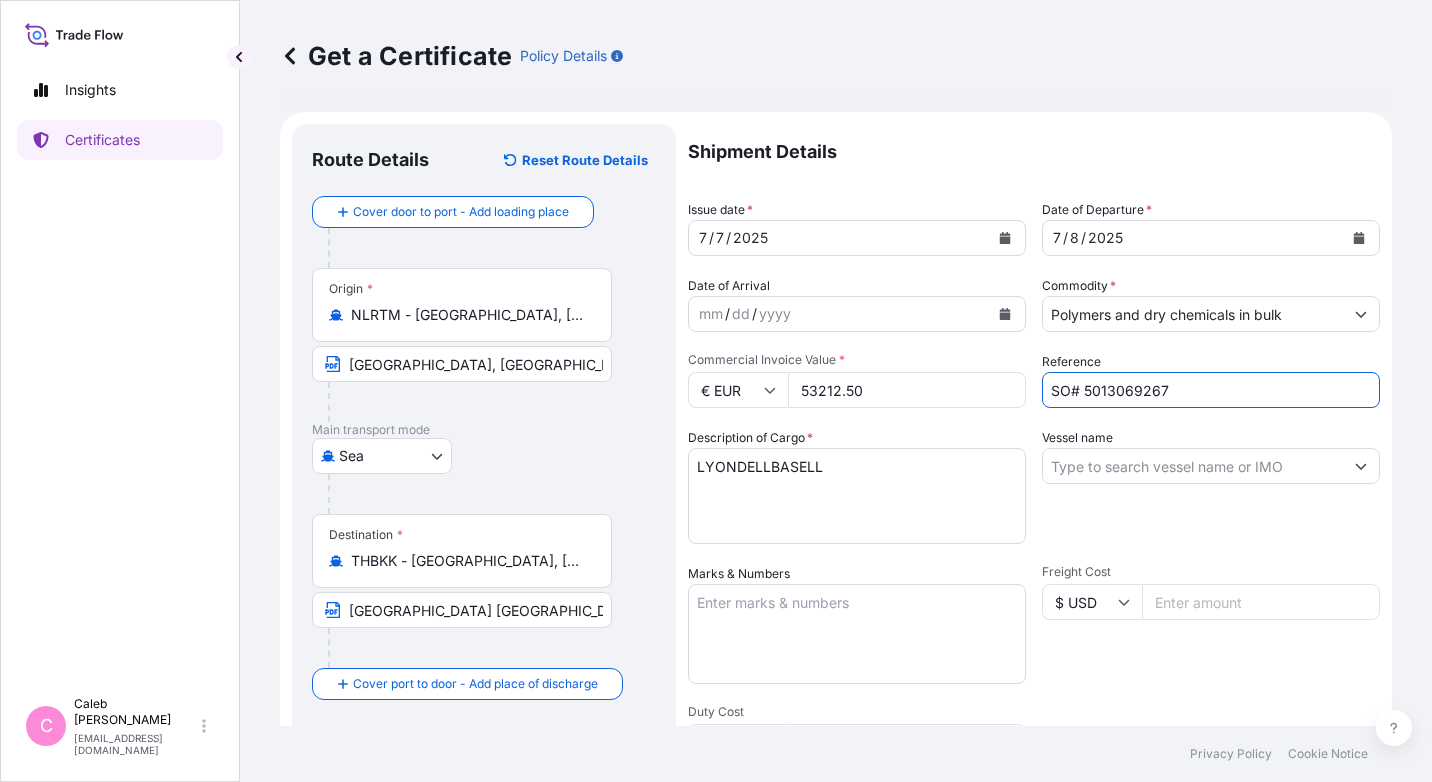 type on "SO# 5013069267" 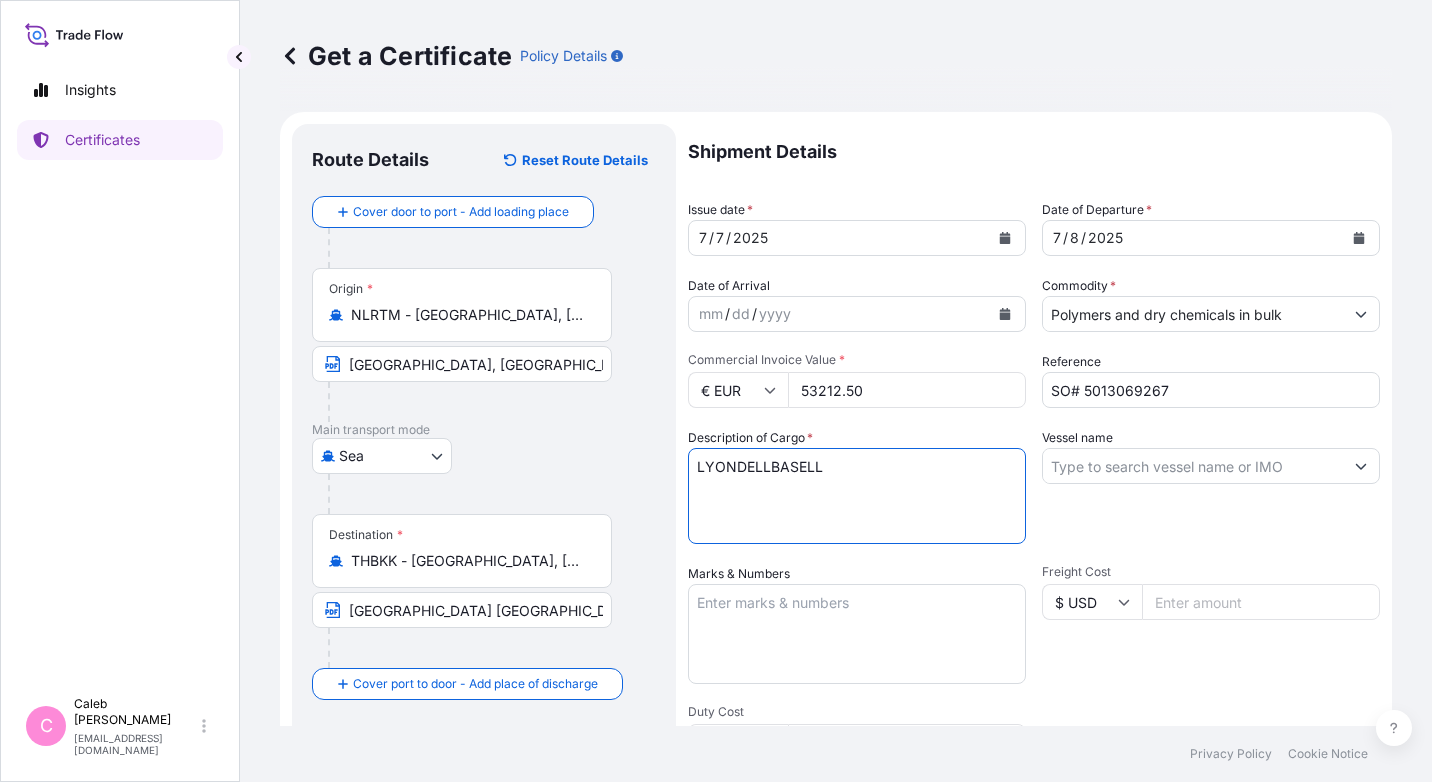 drag, startPoint x: 834, startPoint y: 474, endPoint x: 807, endPoint y: 462, distance: 29.546574 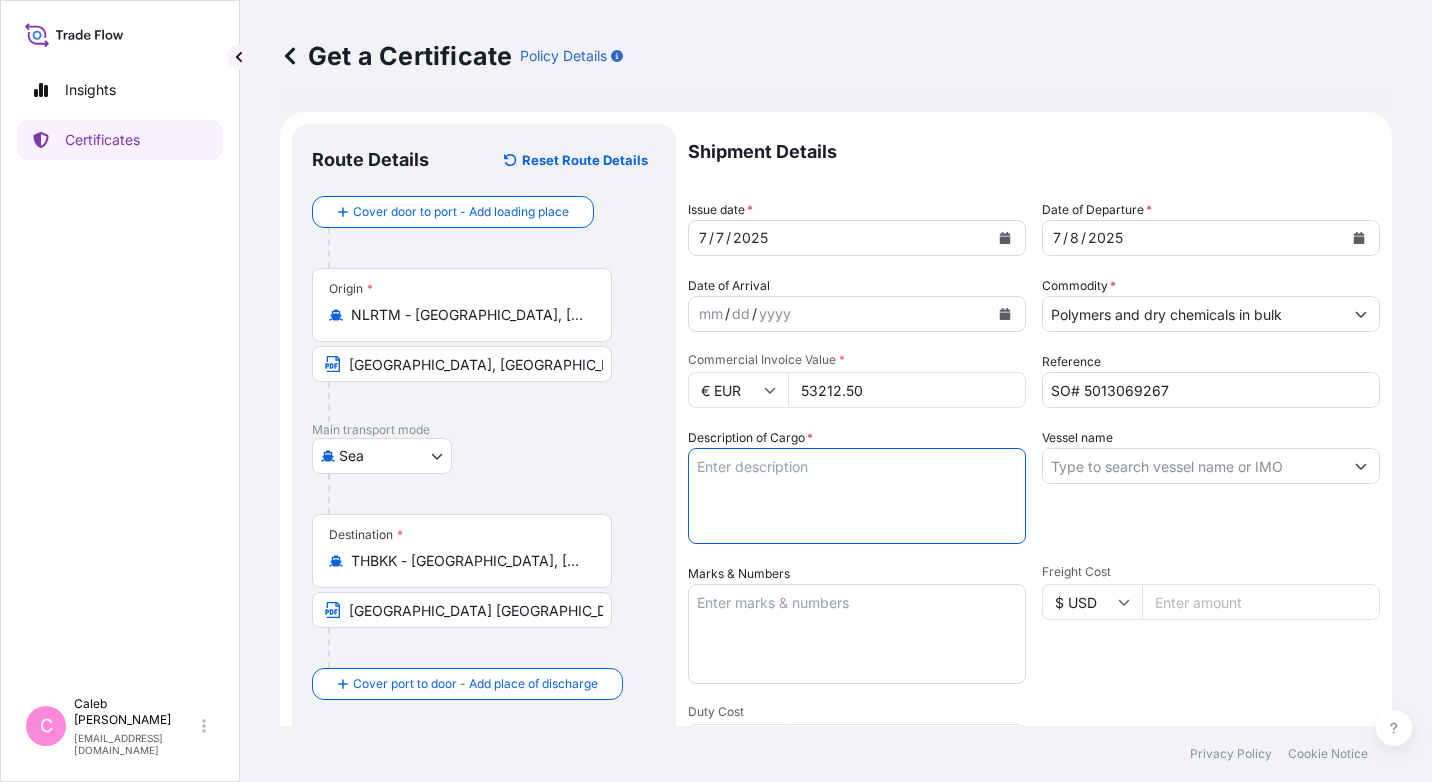 type 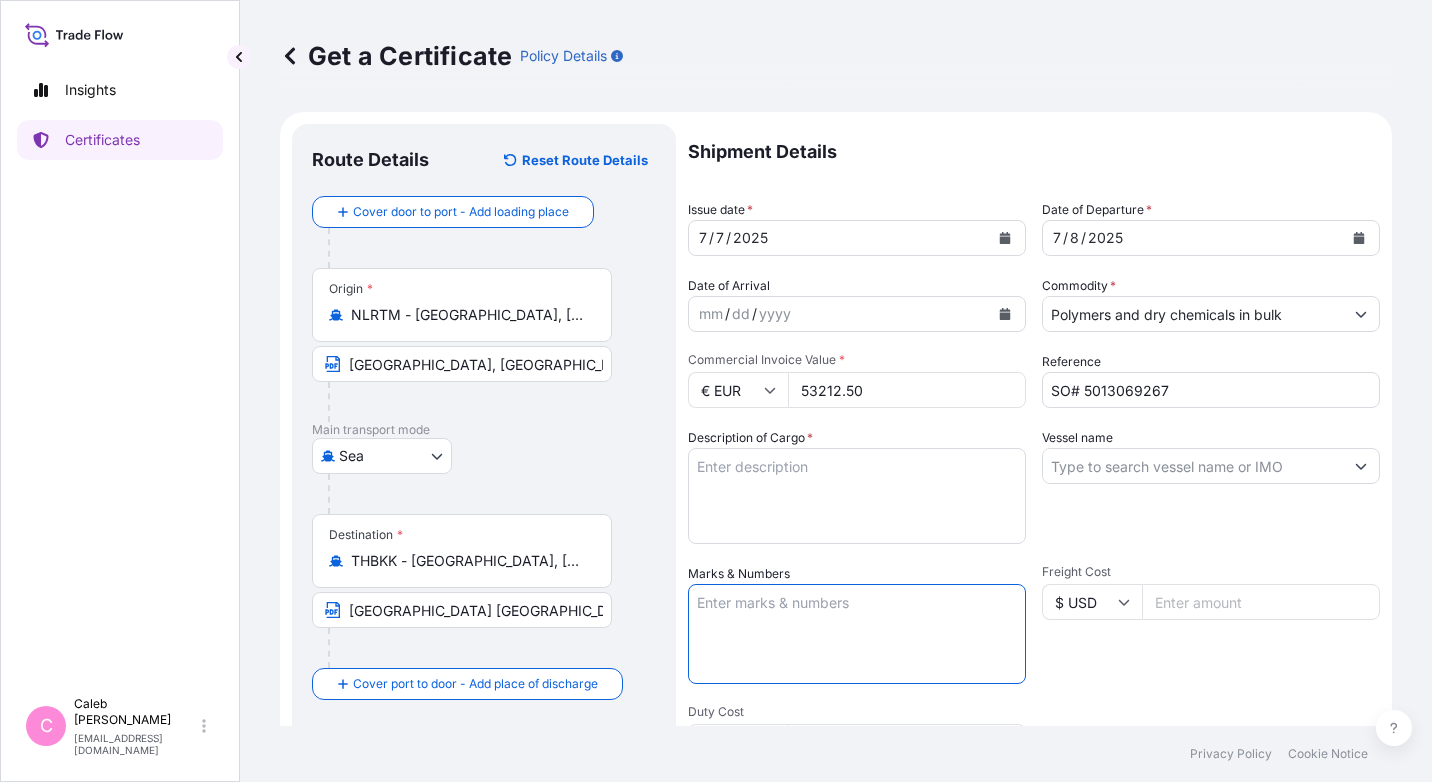 paste on "LYONDELLBASELL" 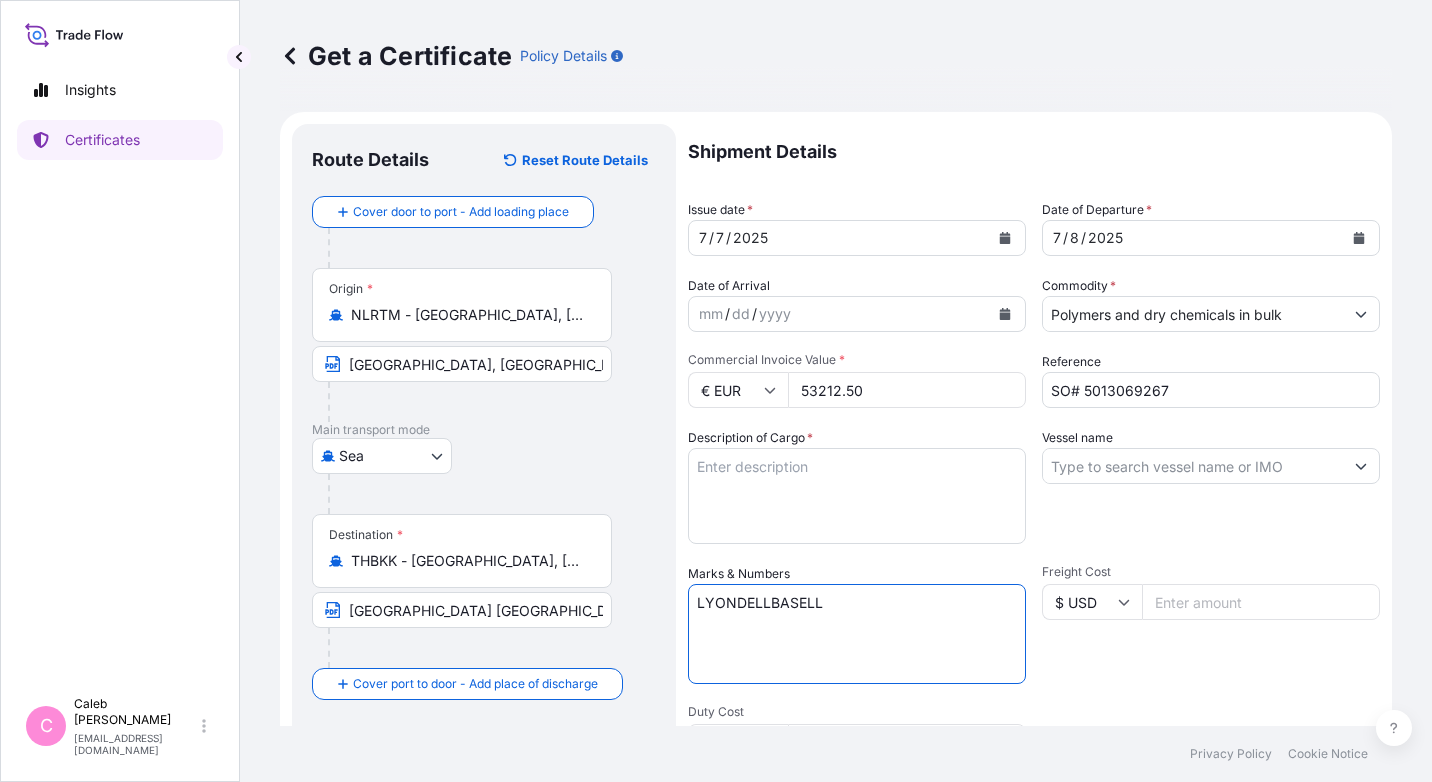 type on "LYONDELLBASELL" 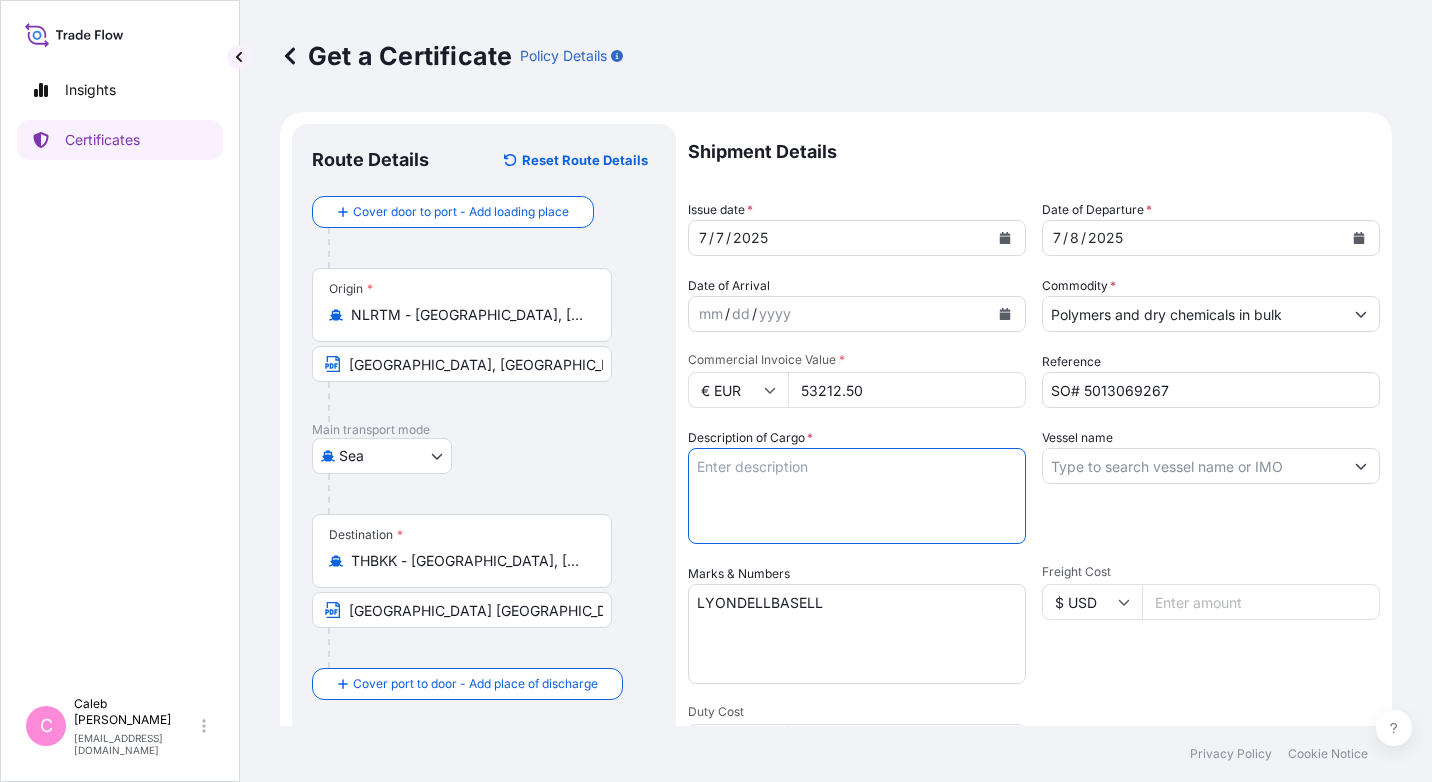 paste on "PURELL PE 3020 D IN 25 KG BAG
QUANTITY : 24.750 MT" 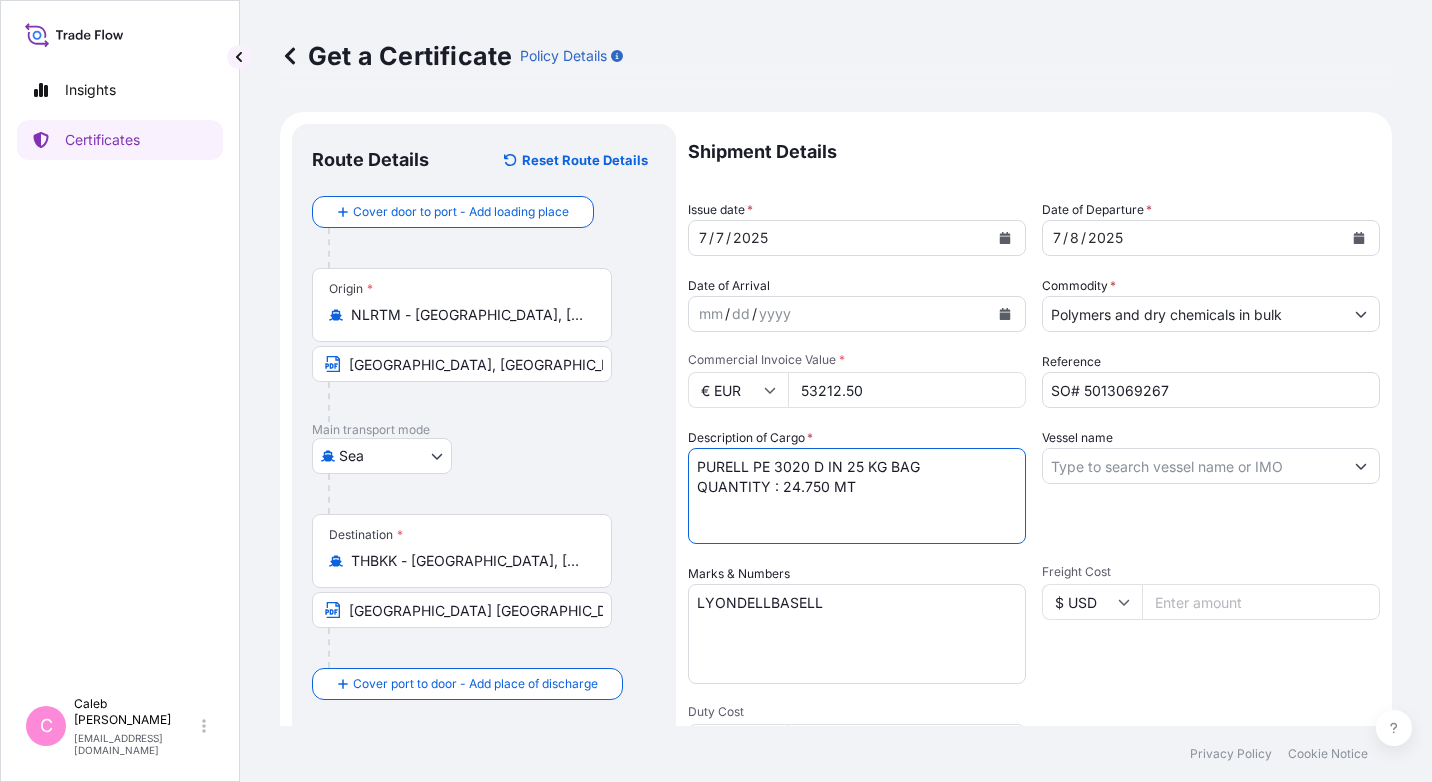 click on "PURELL PE 3020 D IN 25 KG BAG
QUANTITY : 24.750 MT" at bounding box center [857, 496] 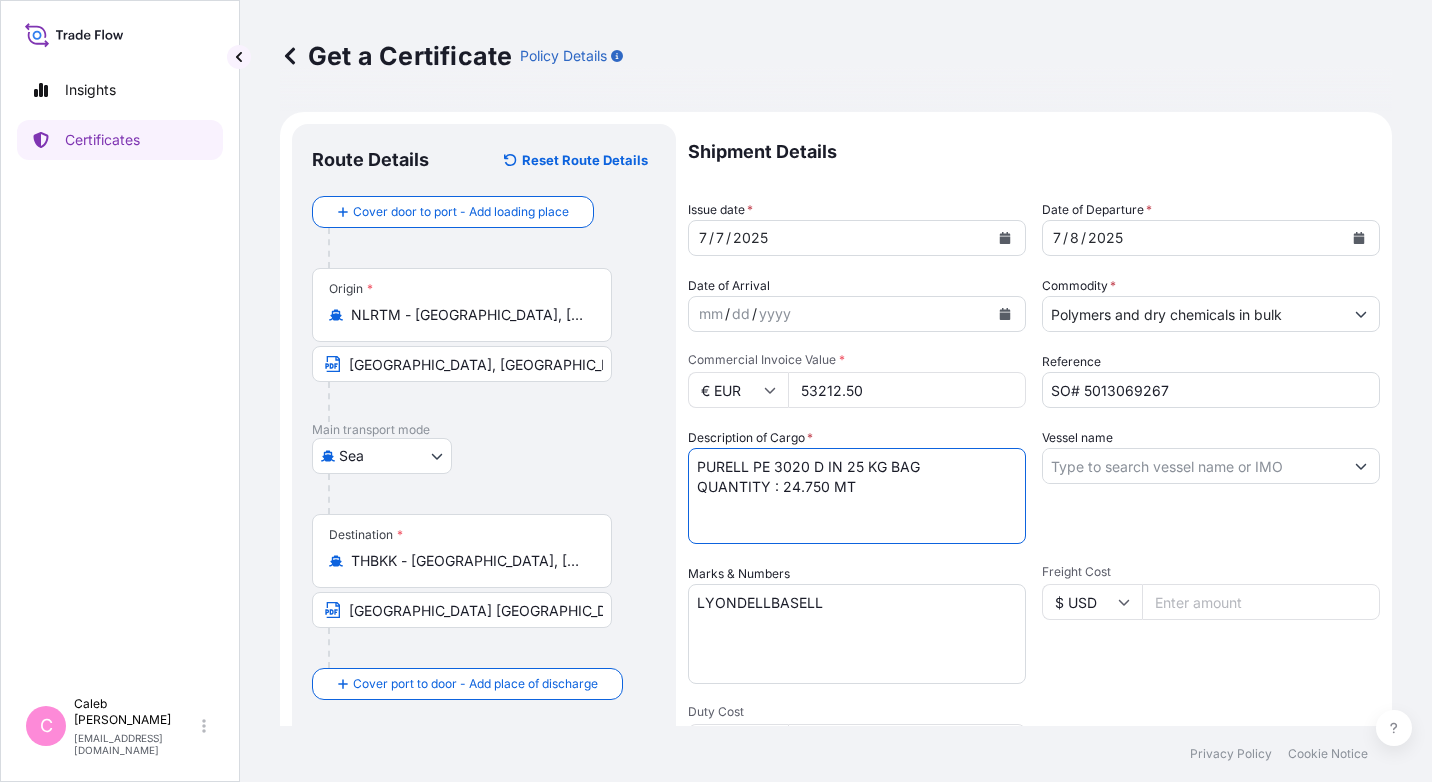 click on "PURELL PE 3020 D IN 25 KG BAG
QUANTITY : 24.750 MT" at bounding box center (857, 496) 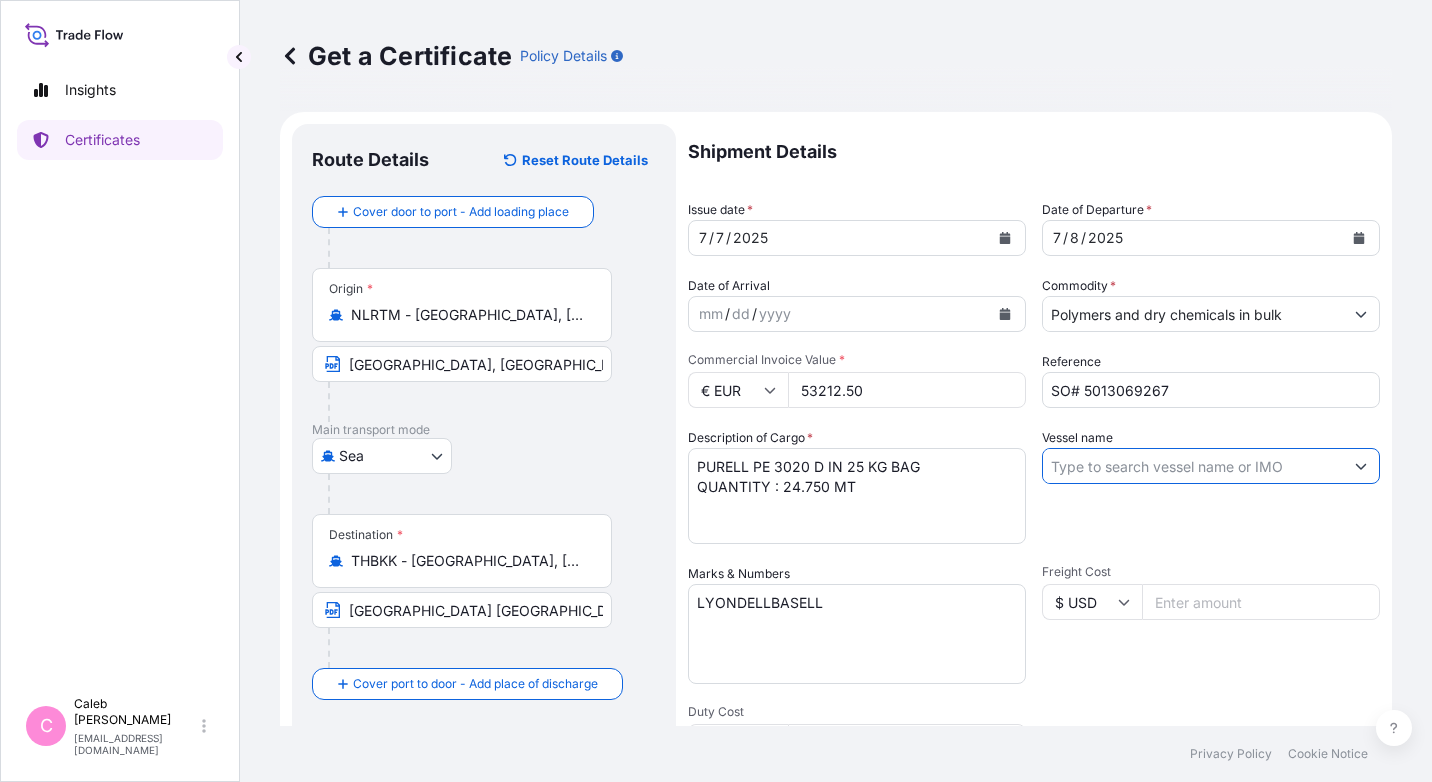 click on "Vessel name" at bounding box center (1193, 466) 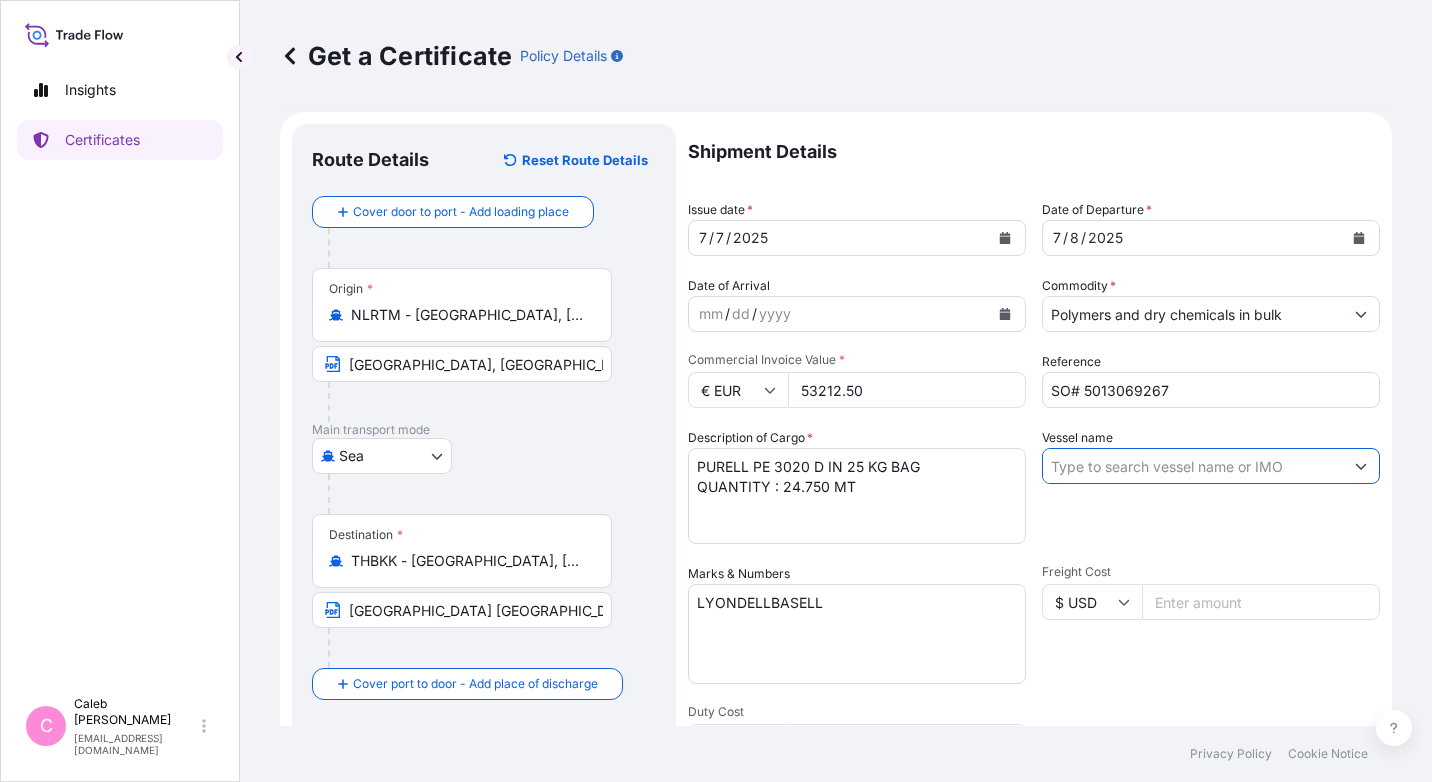paste on "EVER ALOT 1348-011E" 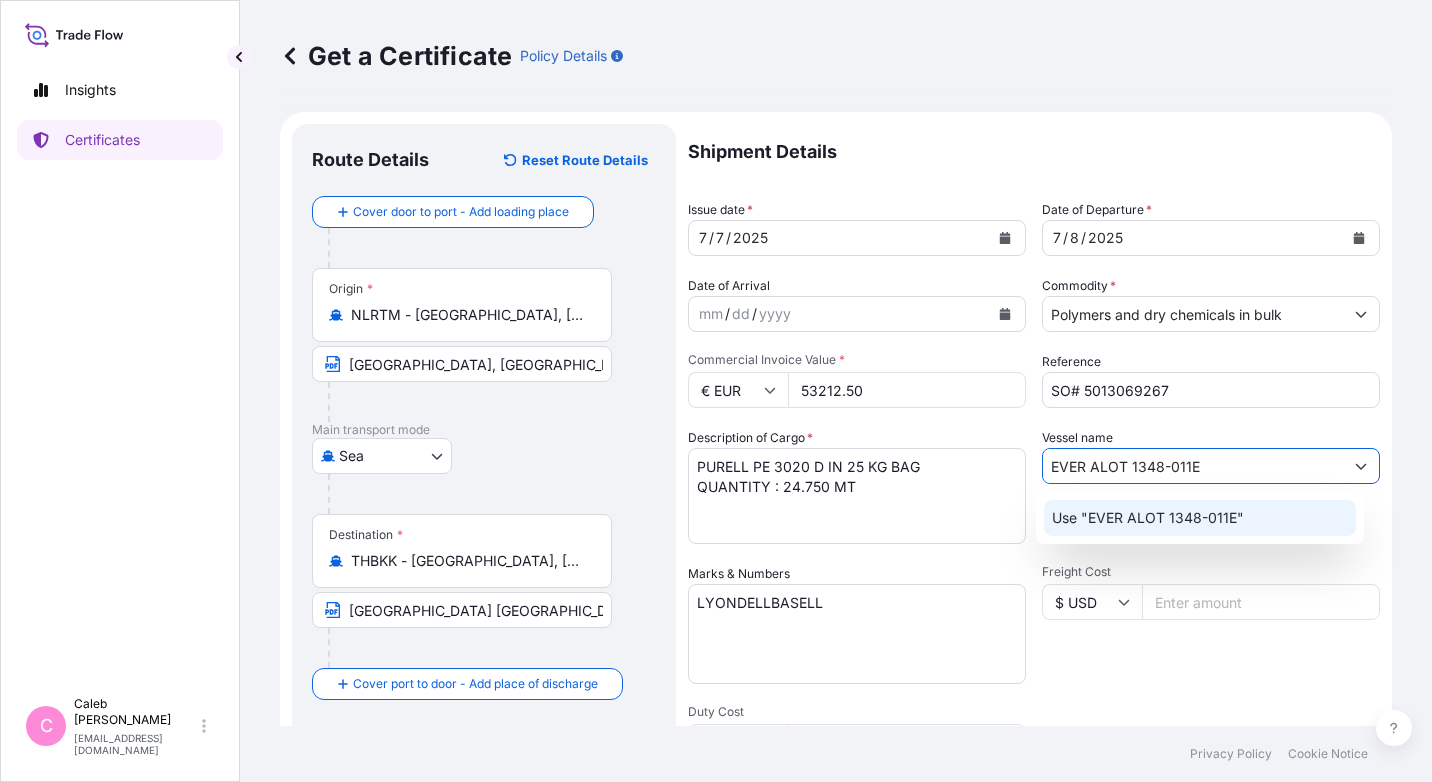 click on "Use "EVER ALOT 1348-011E"" 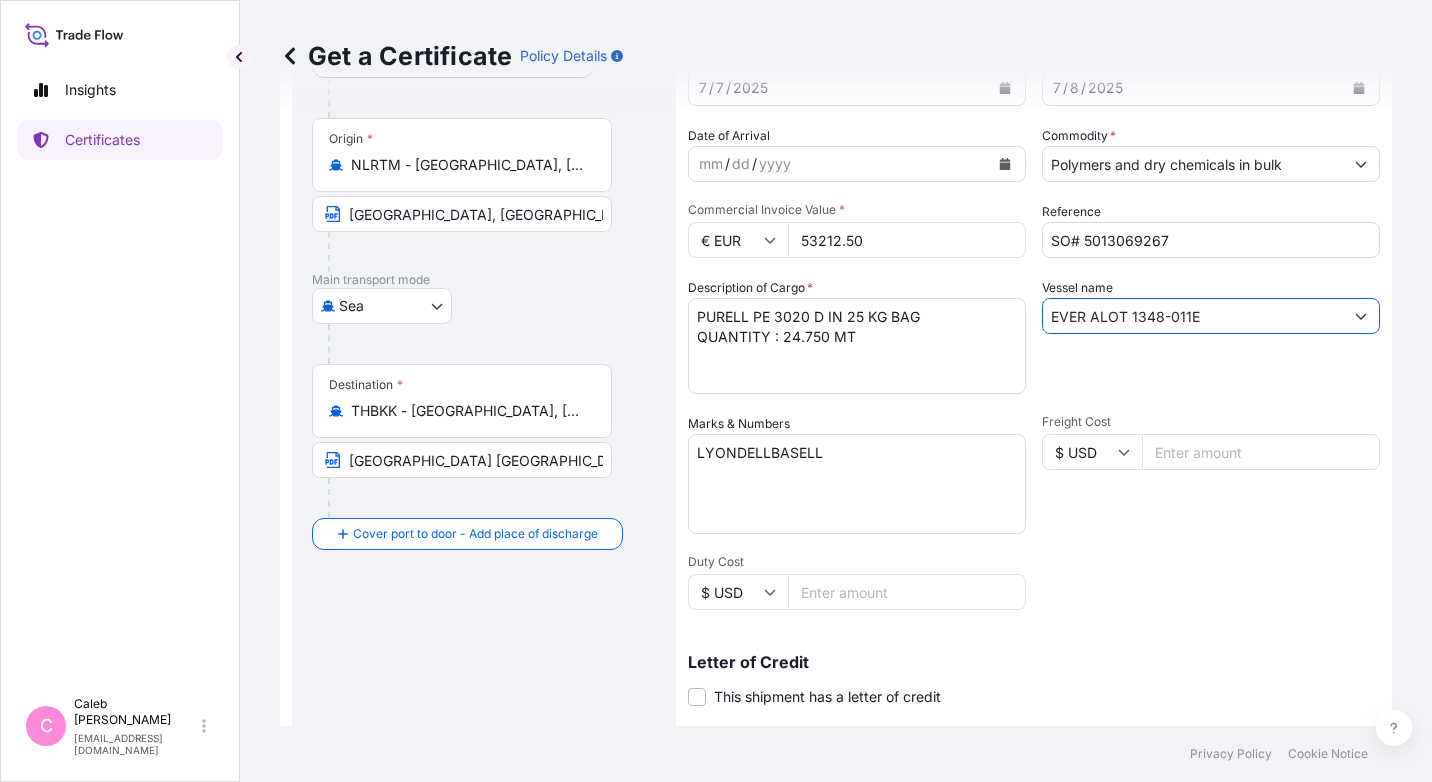 scroll, scrollTop: 419, scrollLeft: 0, axis: vertical 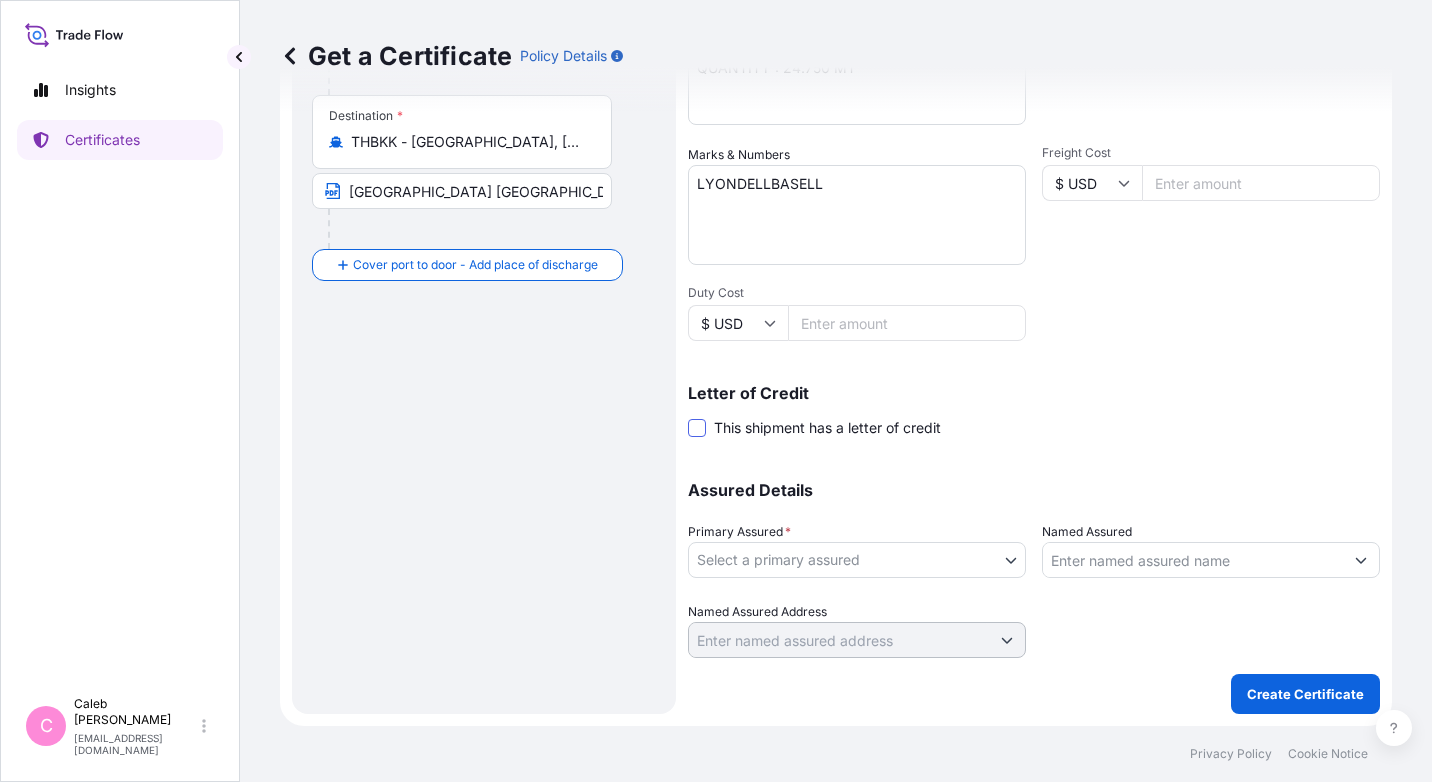 type on "EVER ALOT 1348-011E" 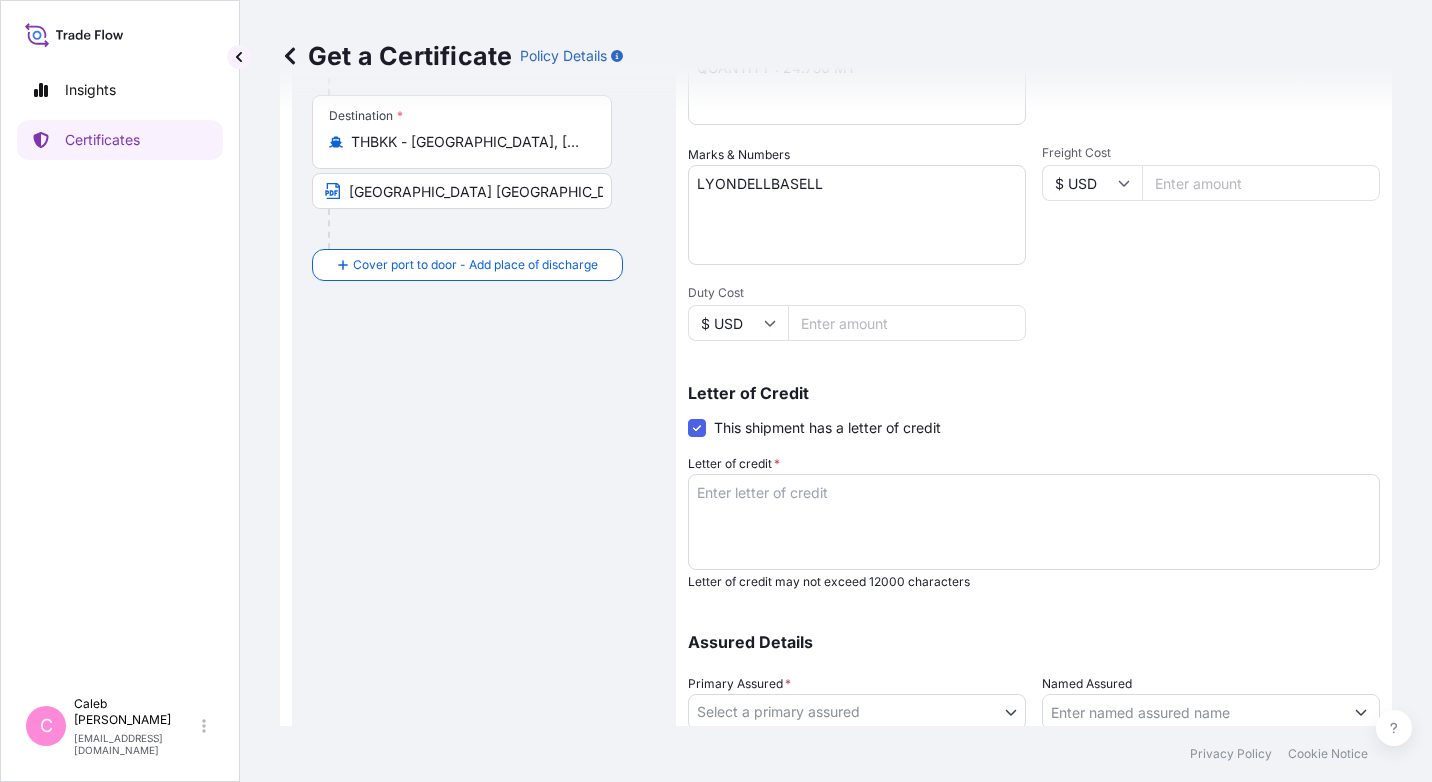 click on "Letter of credit *" at bounding box center (1034, 522) 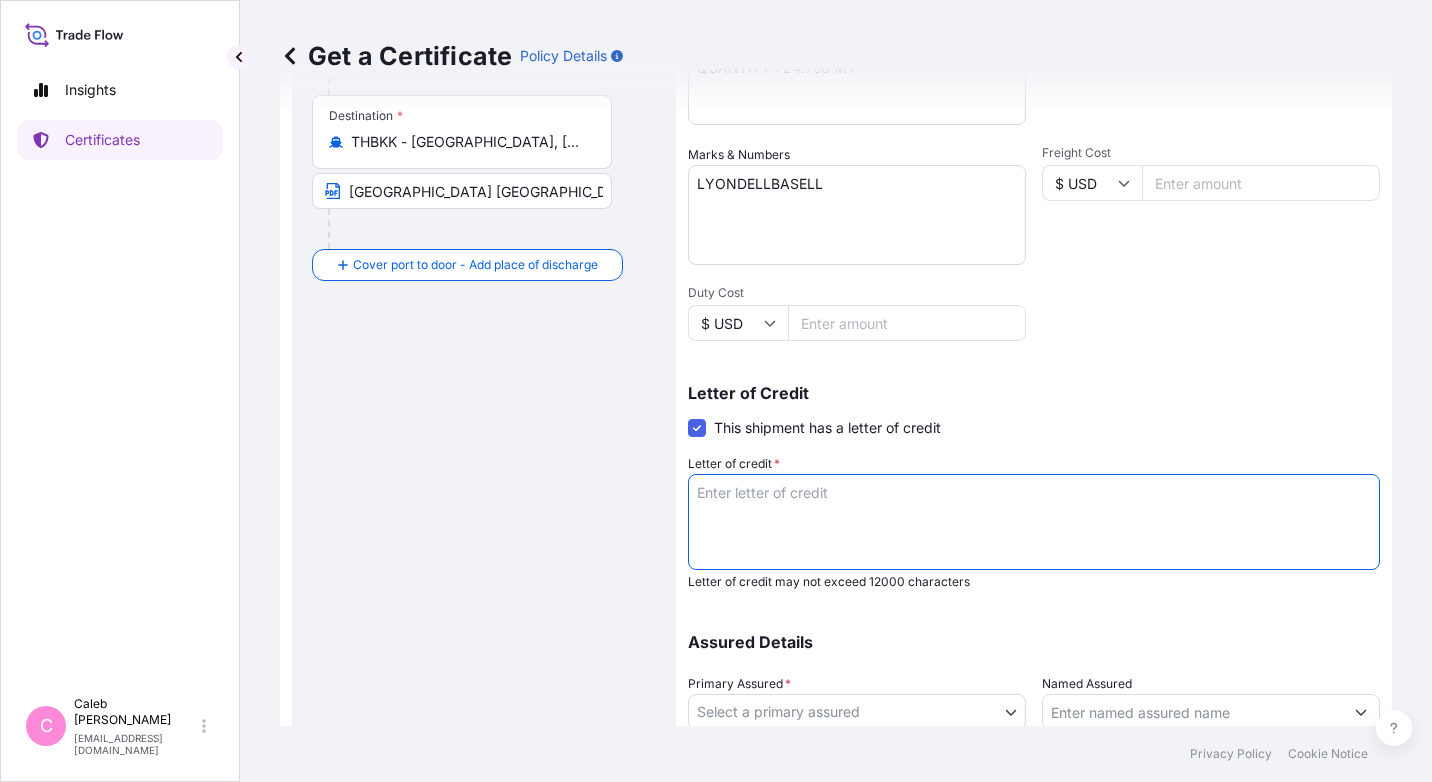 paste on "LC NUMBER: THF086287" 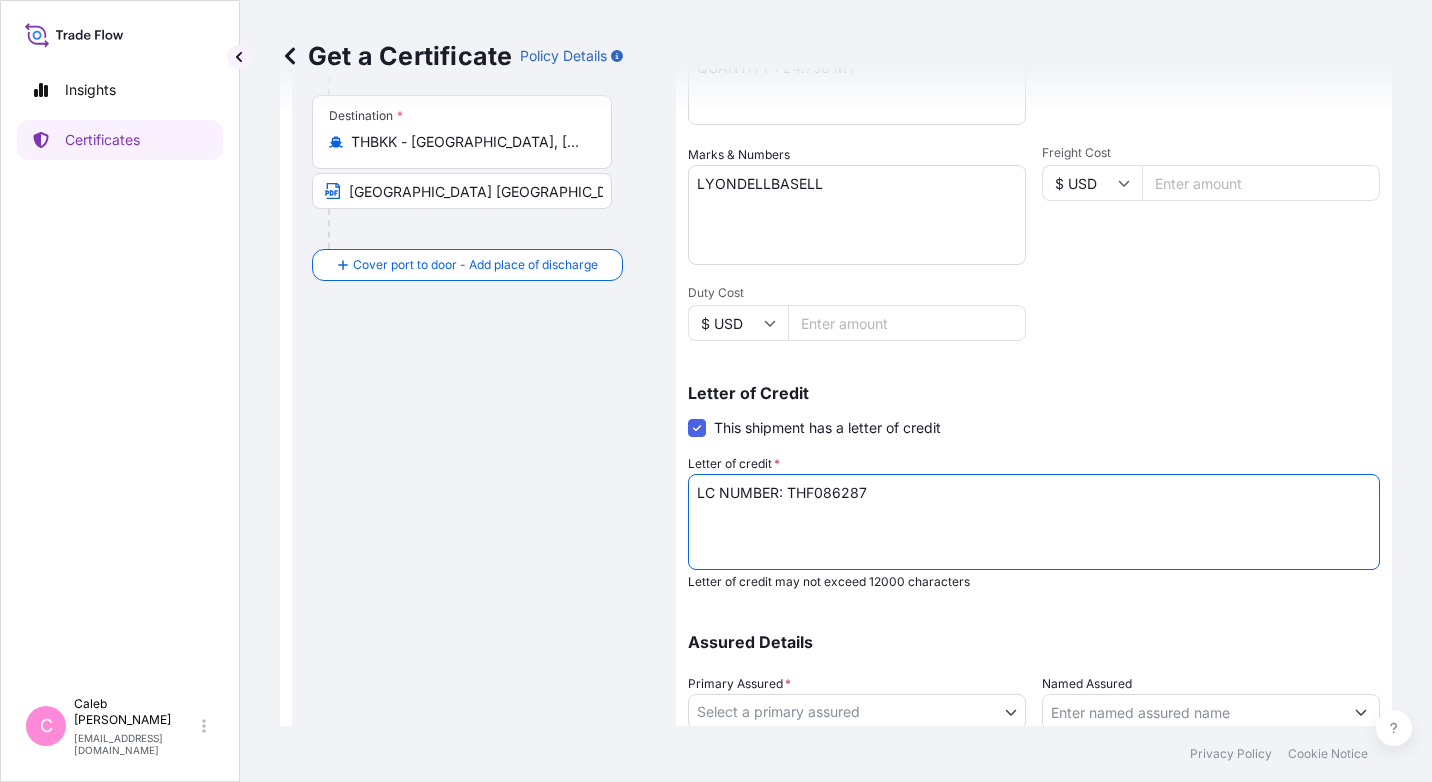 click on "LC NUMBER: THF086287" at bounding box center (1034, 522) 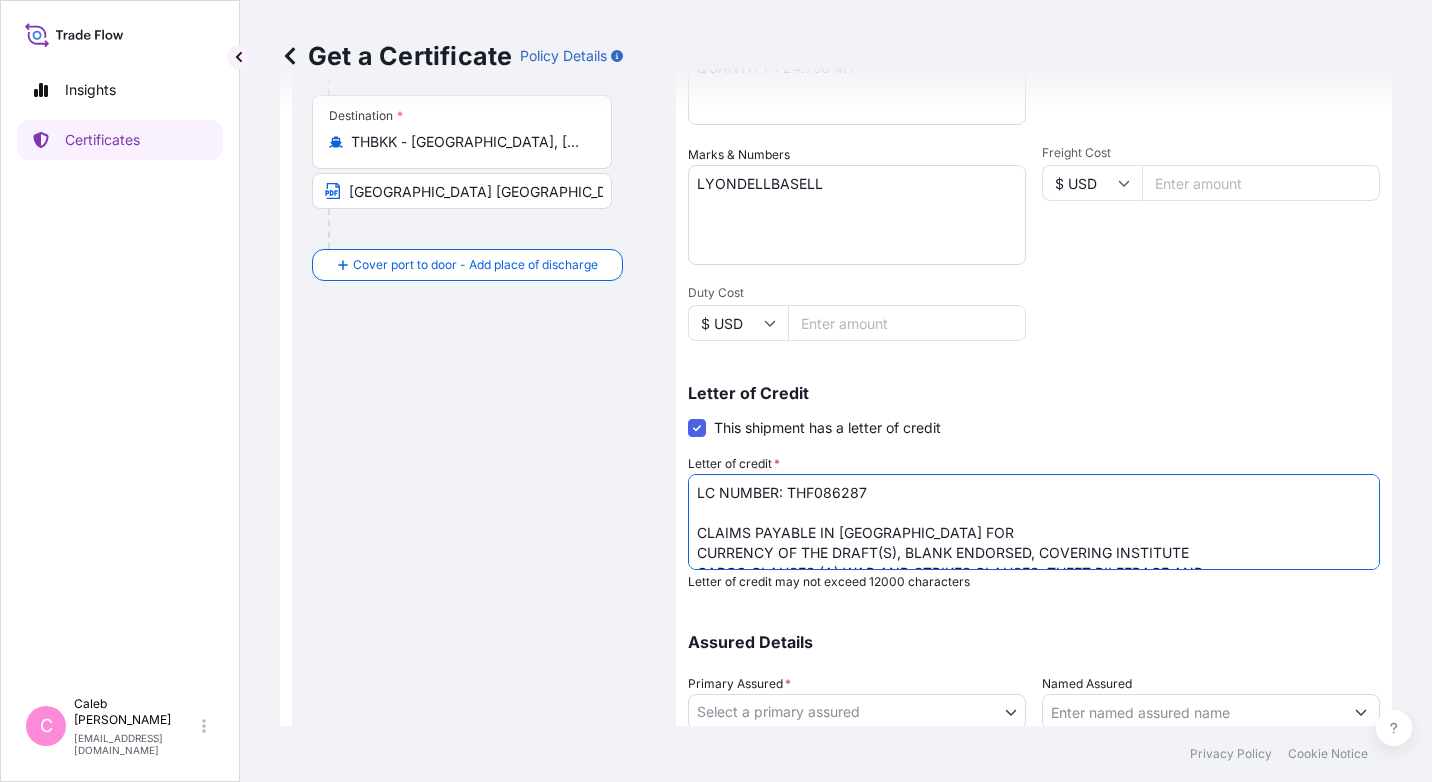 scroll, scrollTop: 52, scrollLeft: 0, axis: vertical 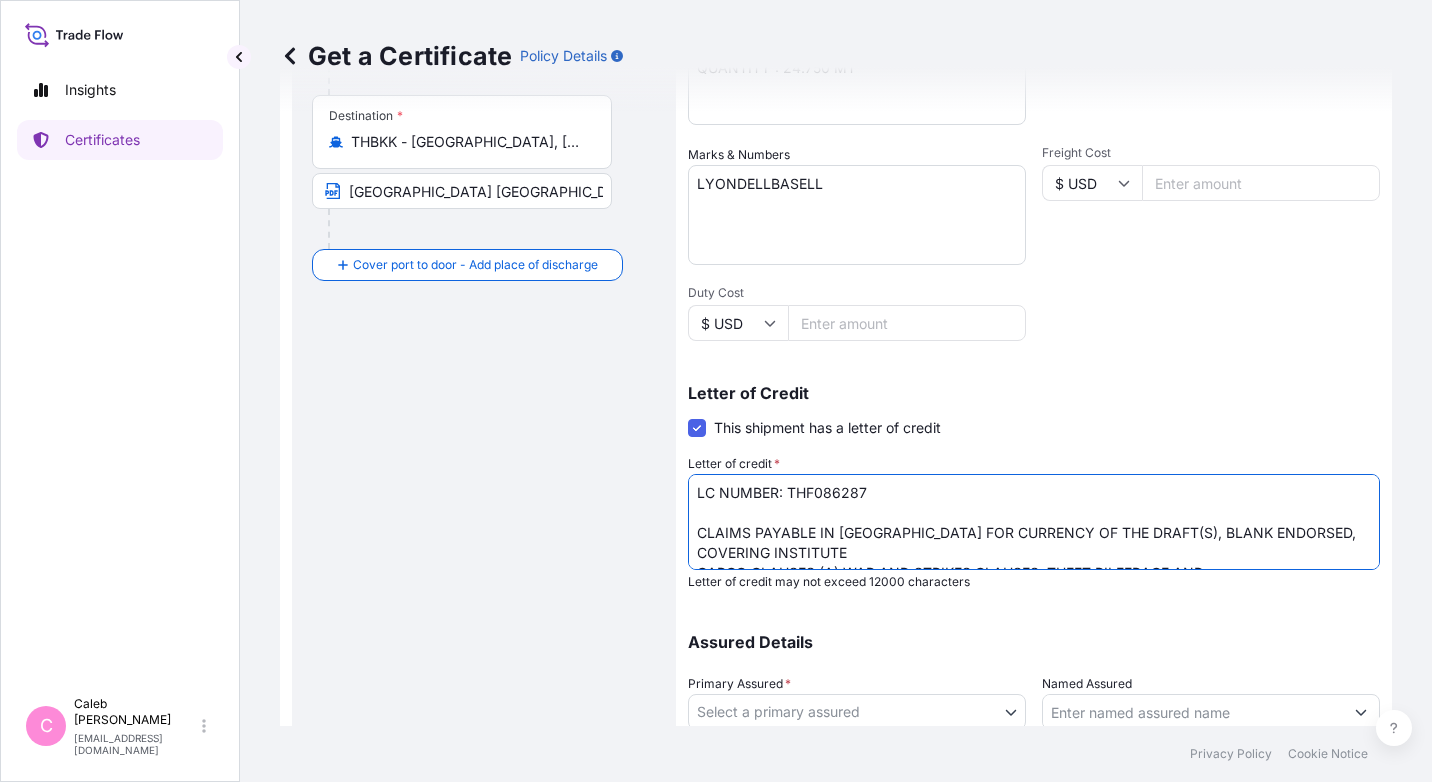 click on "LC NUMBER: THF086287
CLAIMS PAYABLE IN [GEOGRAPHIC_DATA] FOR CURRENCY OF THE DRAFT(S), BLANK ENDORSED, COVERING INSTITUTE
CARGO CLAUSES (A) WAR AND STRIKES CLAUSES, THEFT PILFERAGE AND
NON-DELIVERY CLAUSES AND INDICATING NAME WITH FULL ADDRESS AND
TELEPHONE NUMBER OF INSURANCE AGENCY IN [GEOGRAPHIC_DATA]." at bounding box center (1034, 522) 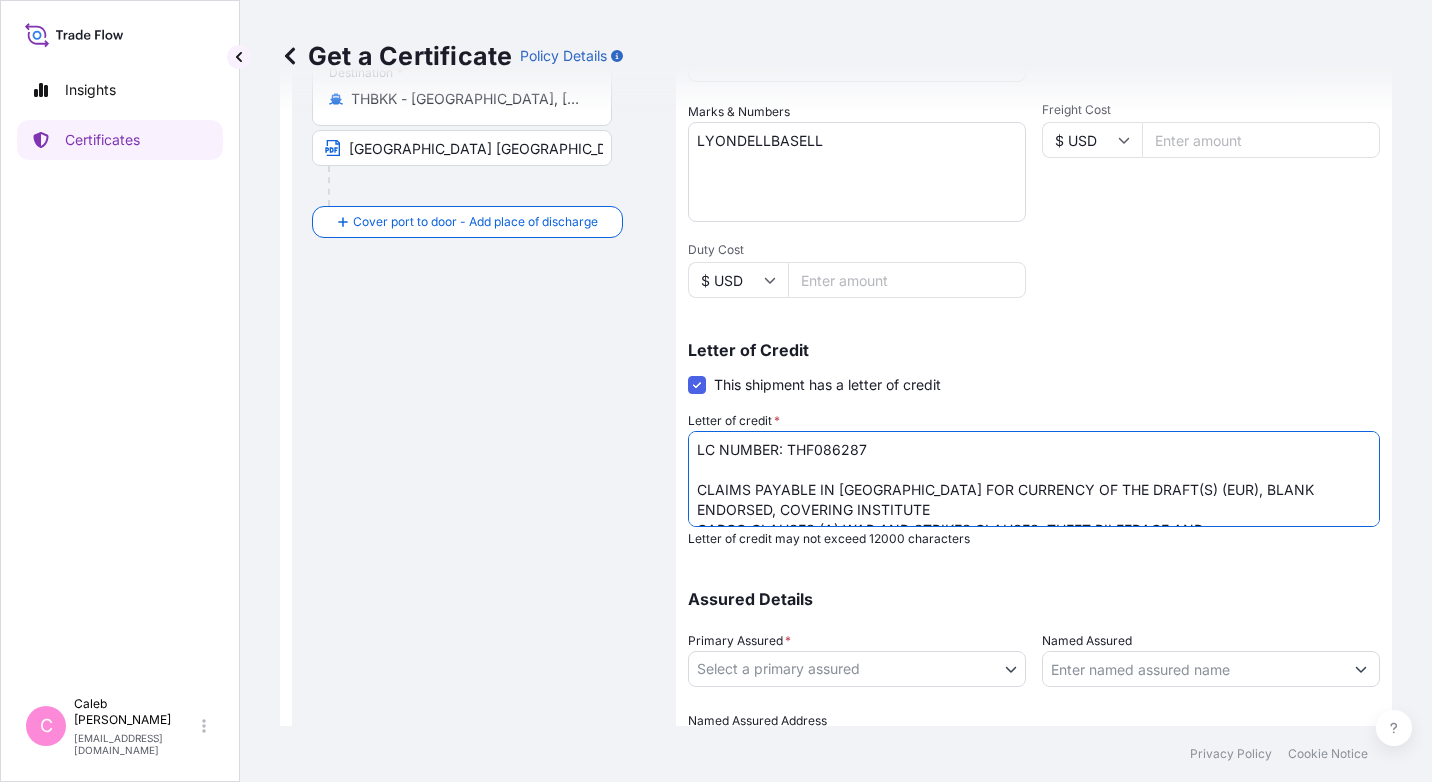 scroll, scrollTop: 485, scrollLeft: 0, axis: vertical 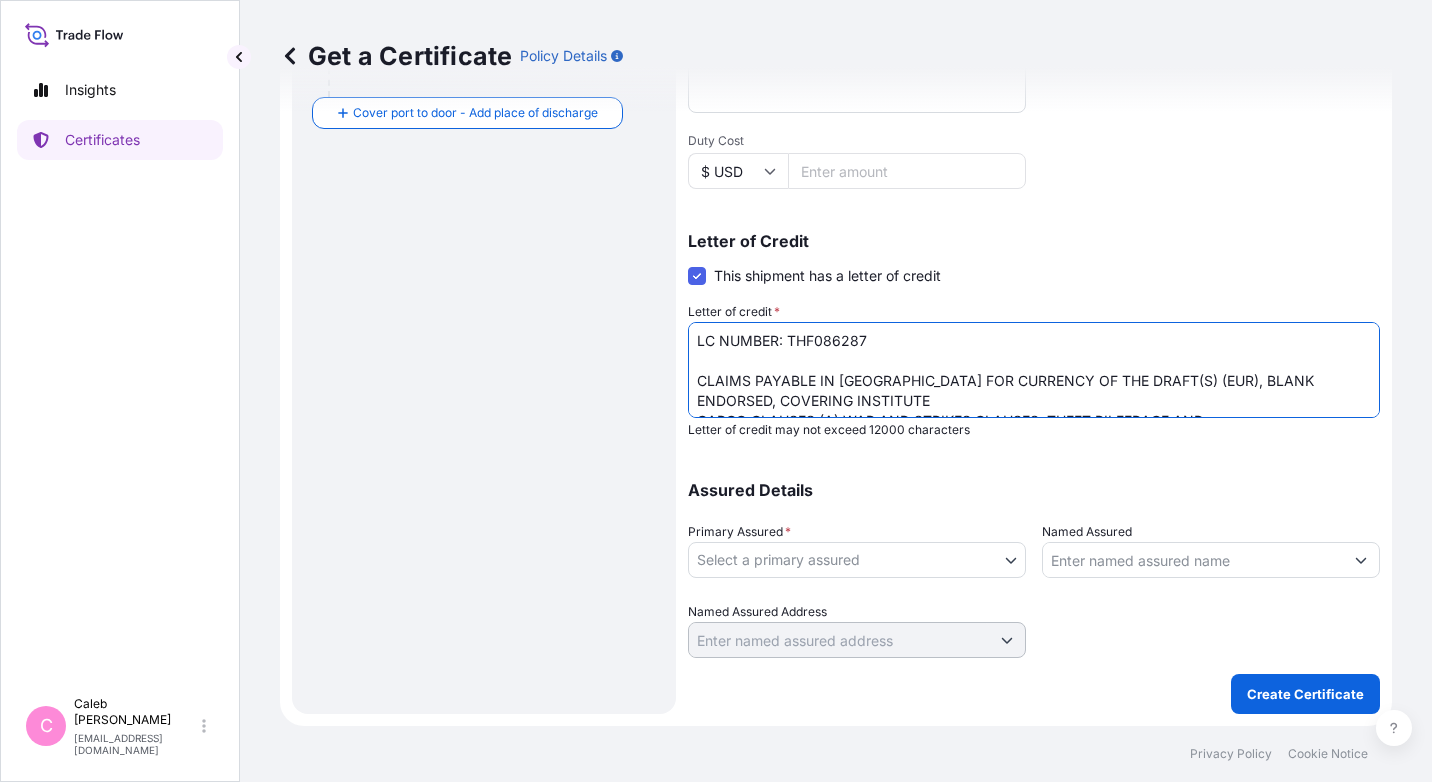 drag, startPoint x: 1196, startPoint y: 382, endPoint x: 1321, endPoint y: 387, distance: 125.09996 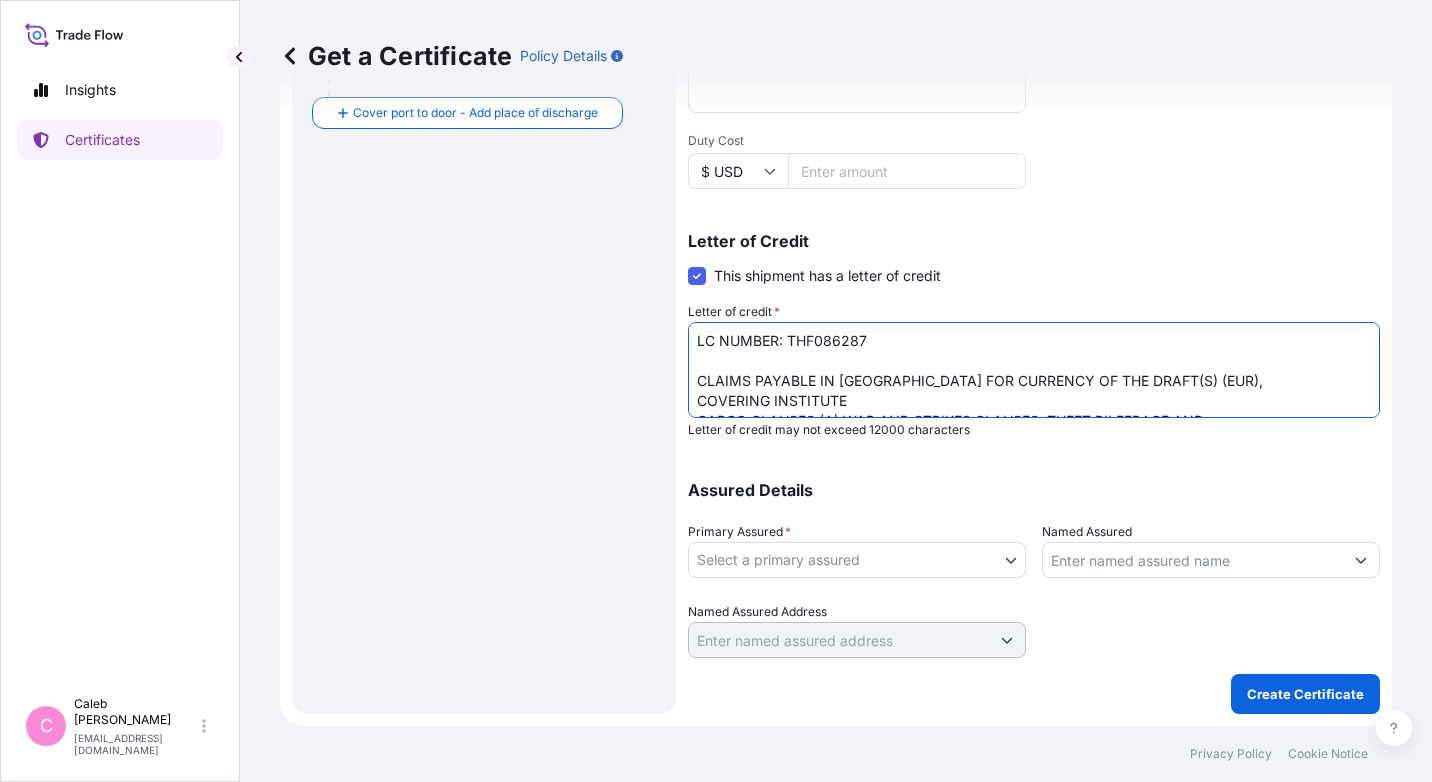 click on "LC NUMBER: THF086287
CLAIMS PAYABLE IN [GEOGRAPHIC_DATA] FOR CURRENCY OF THE DRAFT(S) (EUR),
COVERING INSTITUTE
CARGO CLAUSES (A) WAR AND STRIKES CLAUSES, THEFT PILFERAGE AND
NON-DELIVERY CLAUSES AND INDICATING NAME WITH FULL ADDRESS AND
TELEPHONE NUMBER OF INSURANCE AGENCY IN [GEOGRAPHIC_DATA]." at bounding box center [1034, 370] 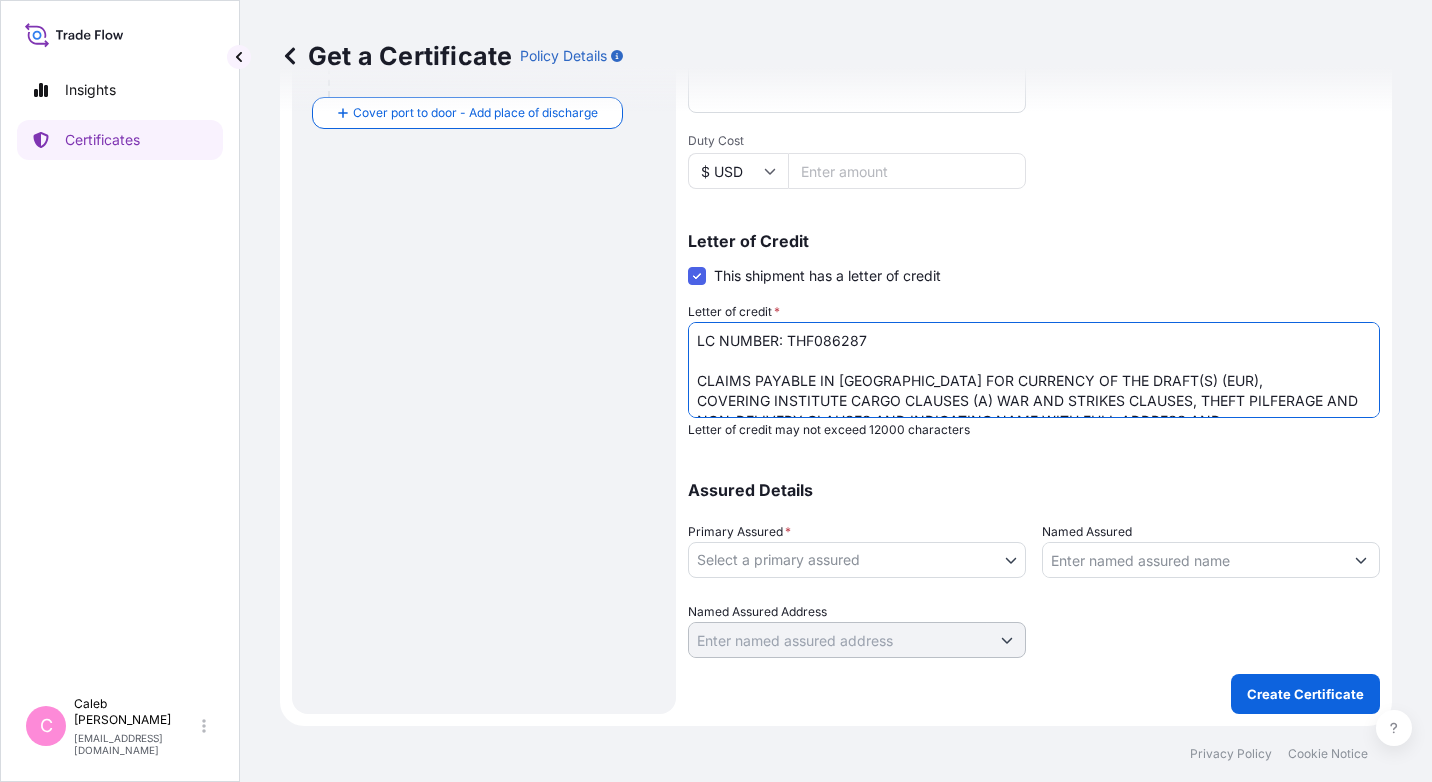 scroll, scrollTop: 40, scrollLeft: 0, axis: vertical 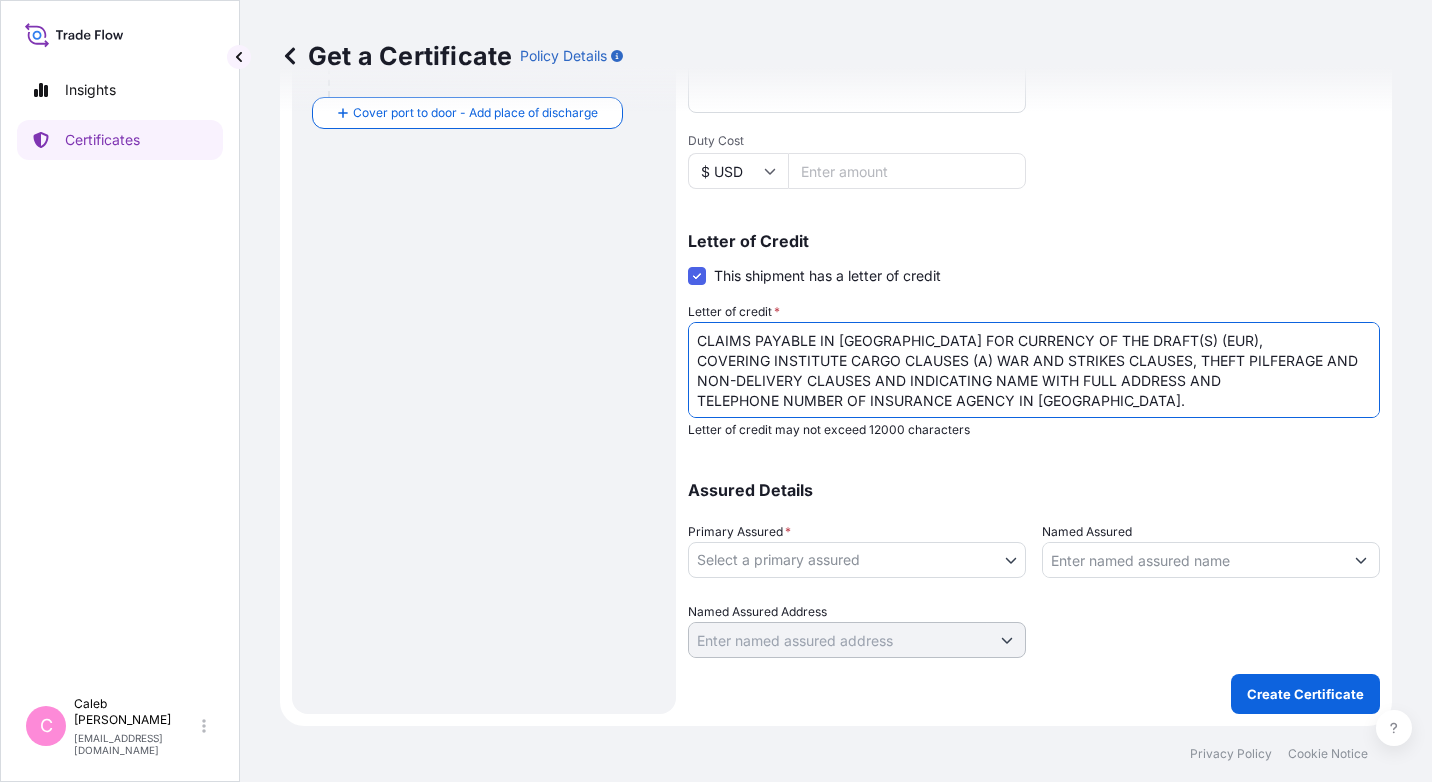 click on "LC NUMBER: THF086287
CLAIMS PAYABLE IN [GEOGRAPHIC_DATA] FOR CURRENCY OF THE DRAFT(S) (EUR),
COVERING INSTITUTE CARGO CLAUSES (A) WAR AND STRIKES CLAUSES, THEFT PILFERAGE AND
NON-DELIVERY CLAUSES AND INDICATING NAME WITH FULL ADDRESS AND
TELEPHONE NUMBER OF INSURANCE AGENCY IN [GEOGRAPHIC_DATA]." at bounding box center (1034, 370) 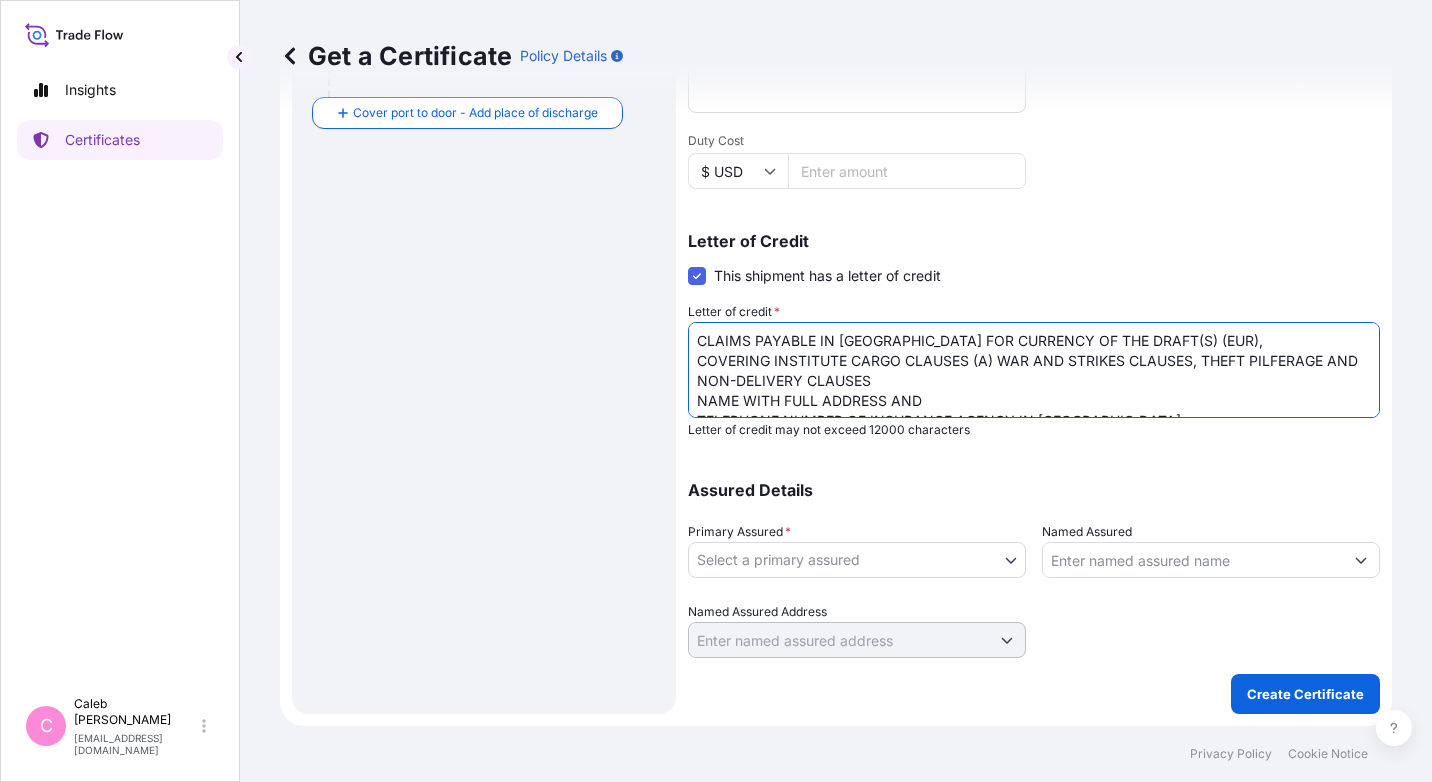 click on "LC NUMBER: THF086287
CLAIMS PAYABLE IN [GEOGRAPHIC_DATA] FOR CURRENCY OF THE DRAFT(S) (EUR),
COVERING INSTITUTE CARGO CLAUSES (A) WAR AND STRIKES CLAUSES, THEFT PILFERAGE AND NON-DELIVERY CLAUSES
NAME WITH FULL ADDRESS AND
TELEPHONE NUMBER OF INSURANCE AGENCY IN [GEOGRAPHIC_DATA]." at bounding box center [1034, 370] 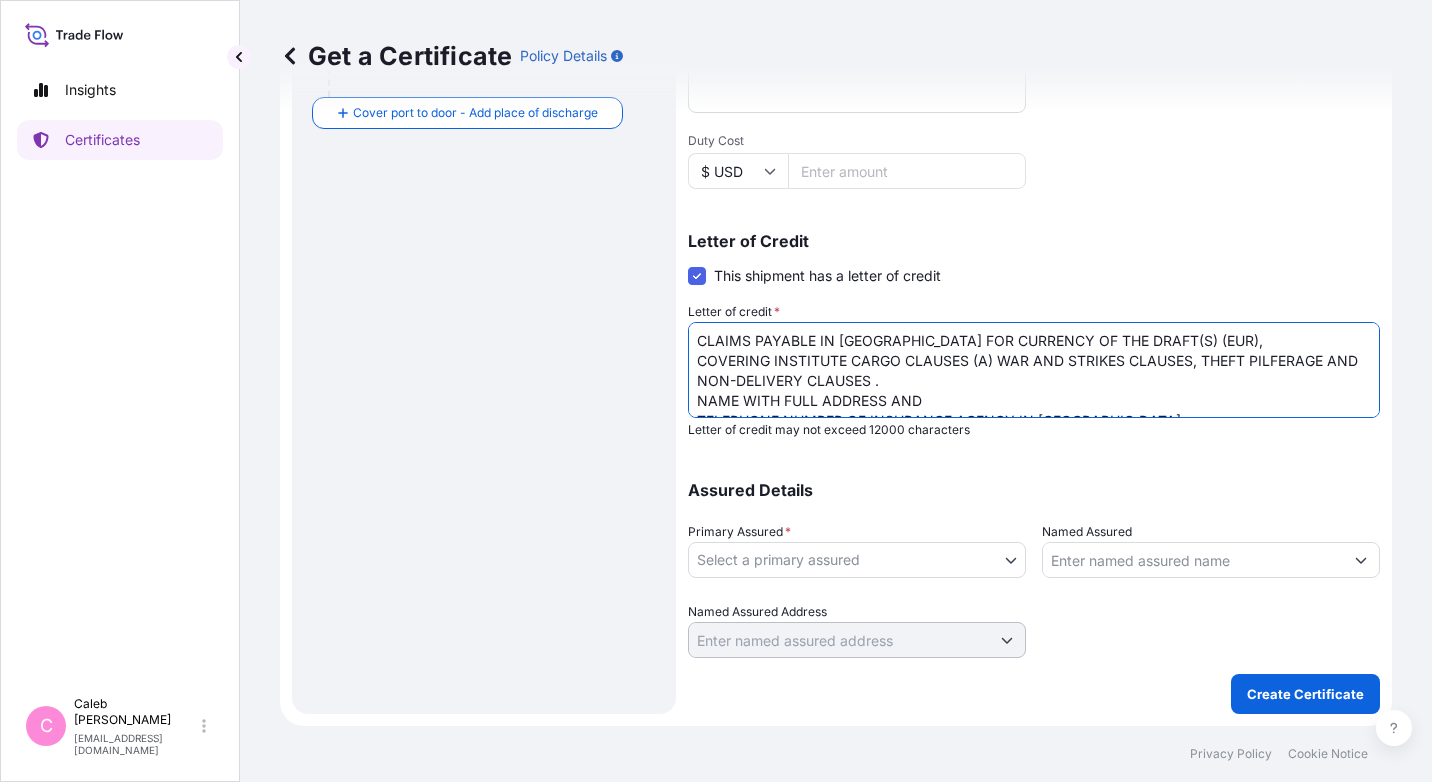 click on "LC NUMBER: THF086287
CLAIMS PAYABLE IN [GEOGRAPHIC_DATA] FOR CURRENCY OF THE DRAFT(S) (EUR),
COVERING INSTITUTE CARGO CLAUSES (A) WAR AND STRIKES CLAUSES, THEFT PILFERAGE AND NON-DELIVERY CLAUSES .
NAME WITH FULL ADDRESS AND
TELEPHONE NUMBER OF INSURANCE AGENCY IN [GEOGRAPHIC_DATA]." at bounding box center (1034, 370) 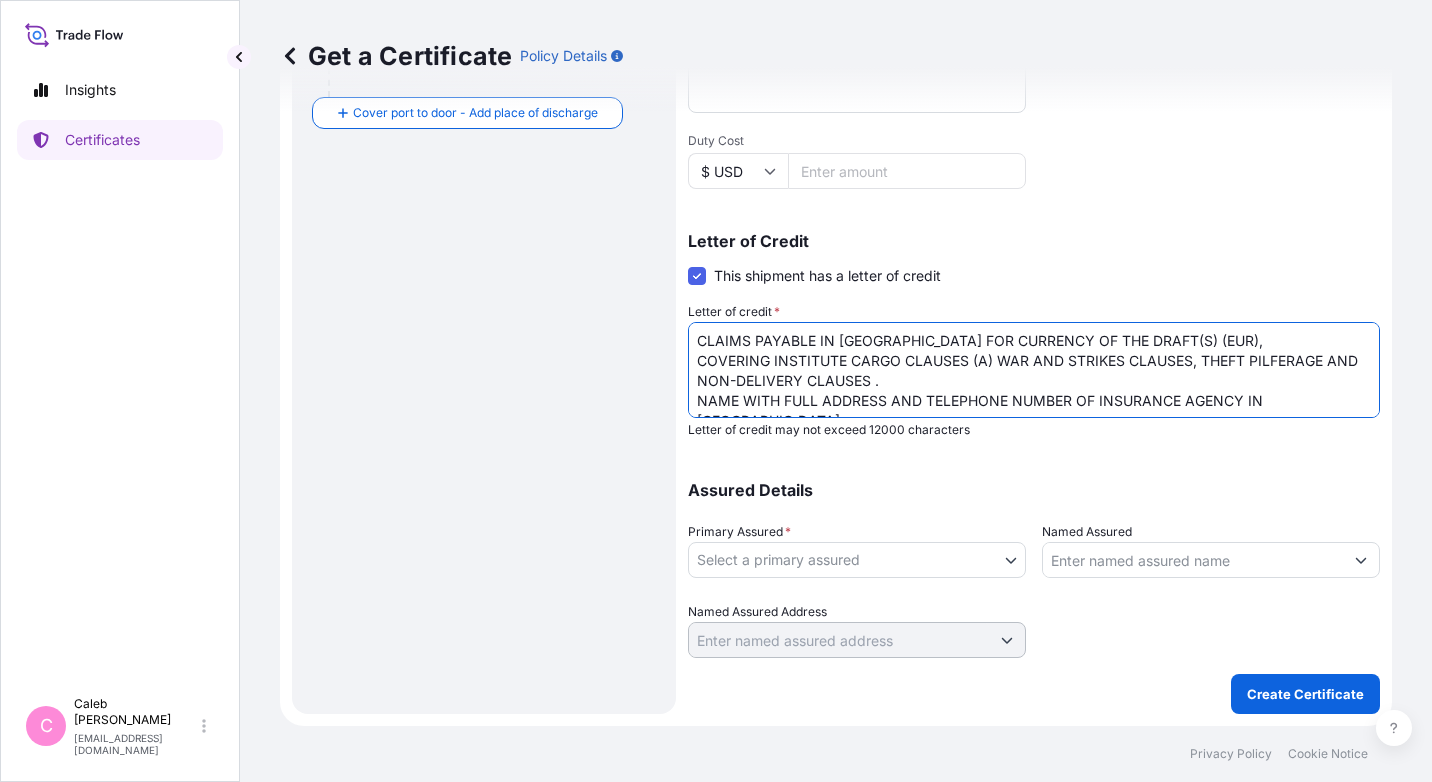 click on "LC NUMBER: THF086287
CLAIMS PAYABLE IN [GEOGRAPHIC_DATA] FOR CURRENCY OF THE DRAFT(S) (EUR),
COVERING INSTITUTE CARGO CLAUSES (A) WAR AND STRIKES CLAUSES, THEFT PILFERAGE AND NON-DELIVERY CLAUSES .
NAME WITH FULL ADDRESS AND TELEPHONE NUMBER OF INSURANCE AGENCY IN [GEOGRAPHIC_DATA]." at bounding box center (1034, 370) 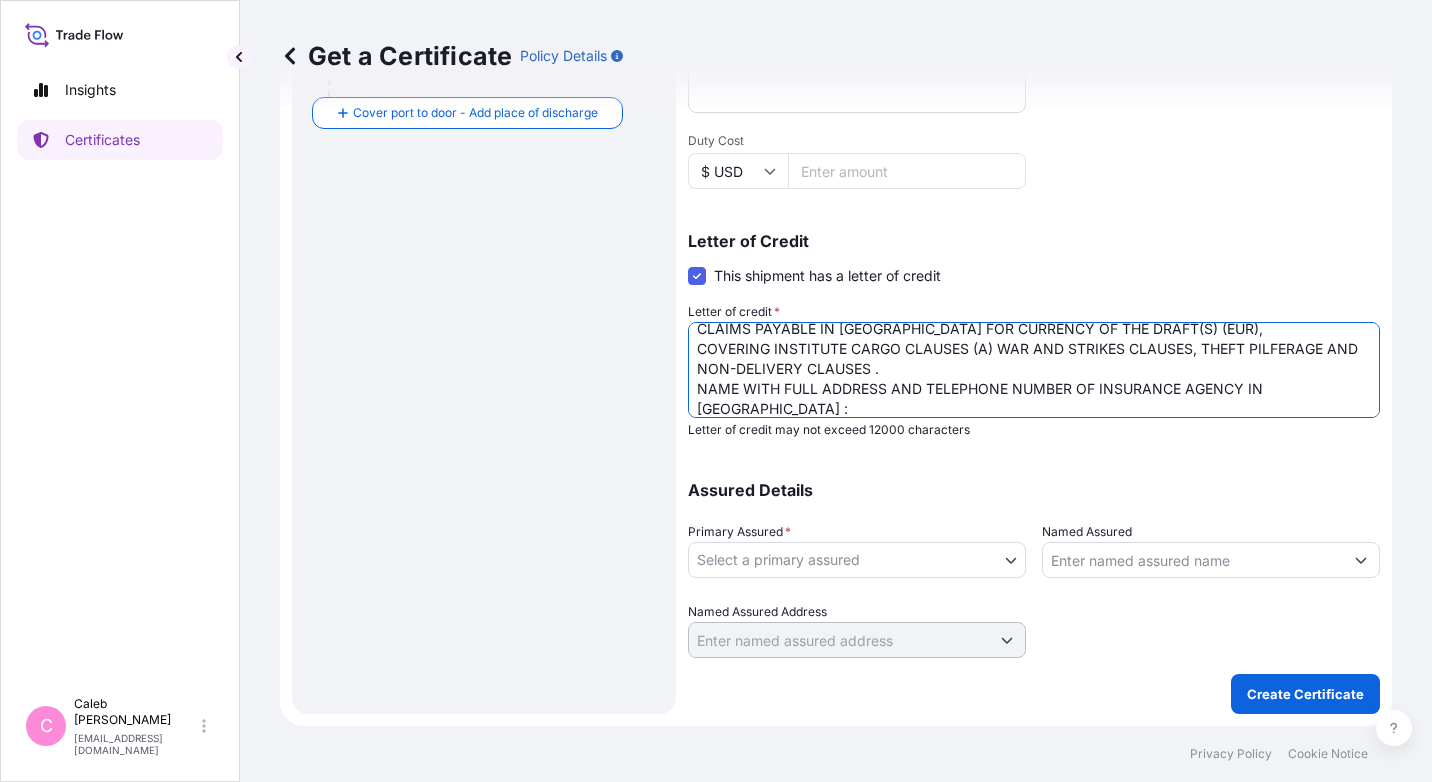 scroll, scrollTop: 72, scrollLeft: 0, axis: vertical 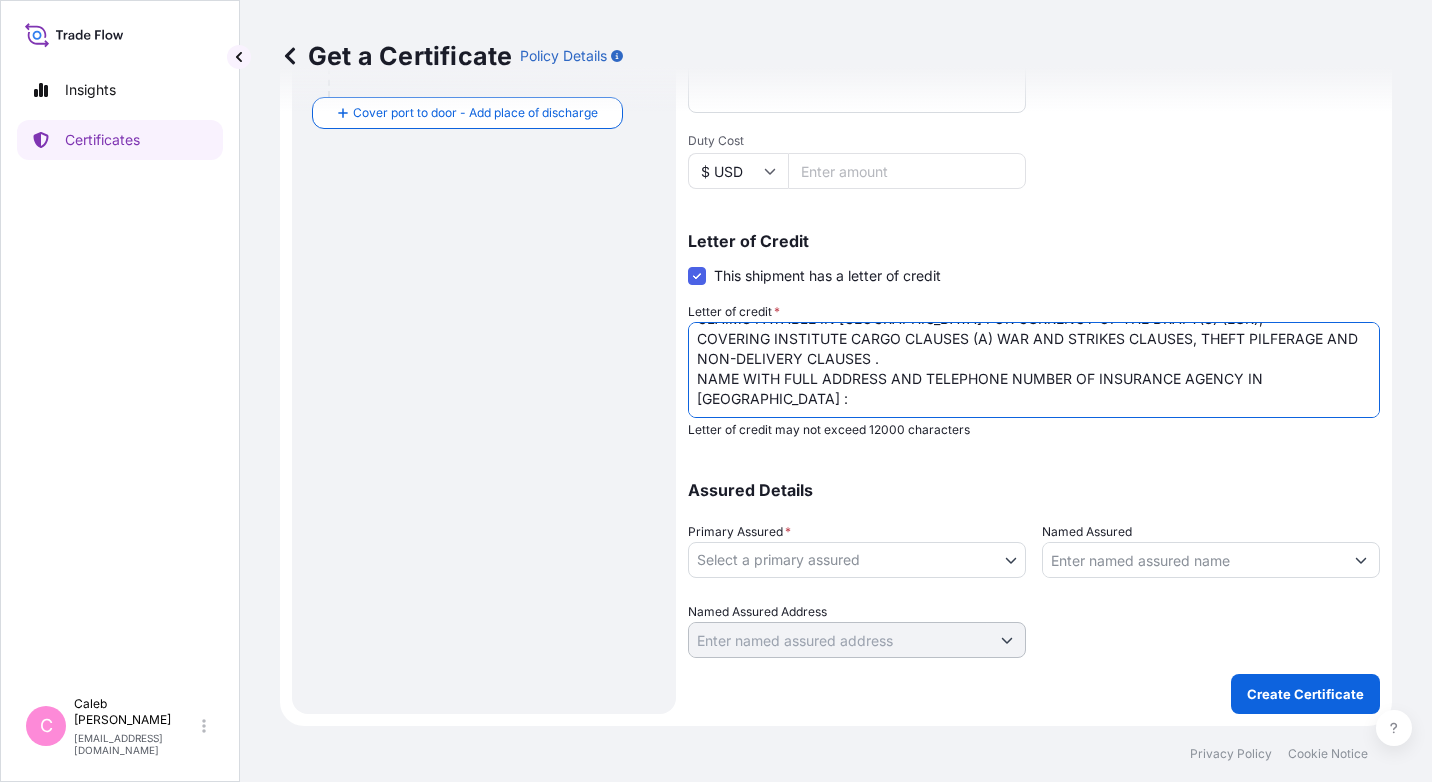 paste on "McLarens ([GEOGRAPHIC_DATA]) Ltd" 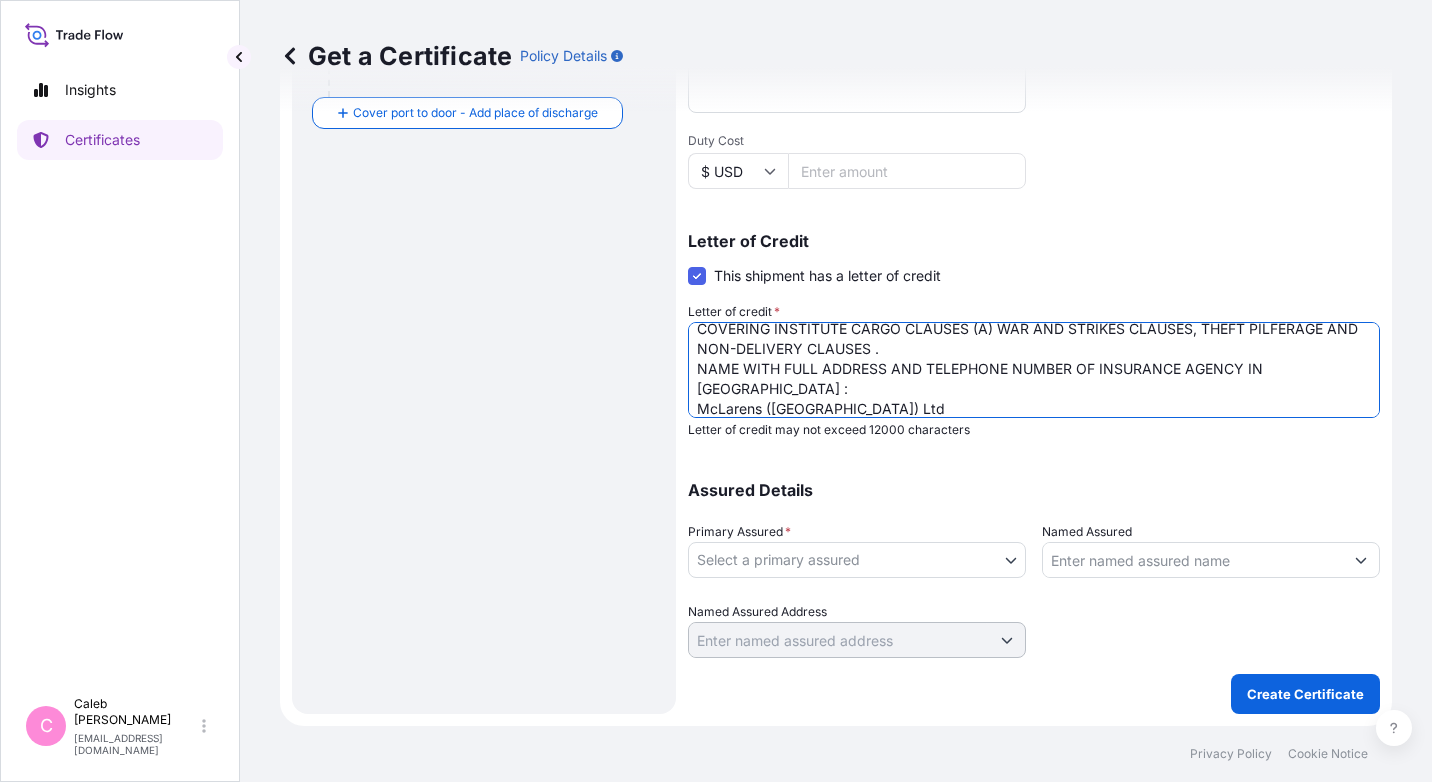 scroll, scrollTop: 92, scrollLeft: 0, axis: vertical 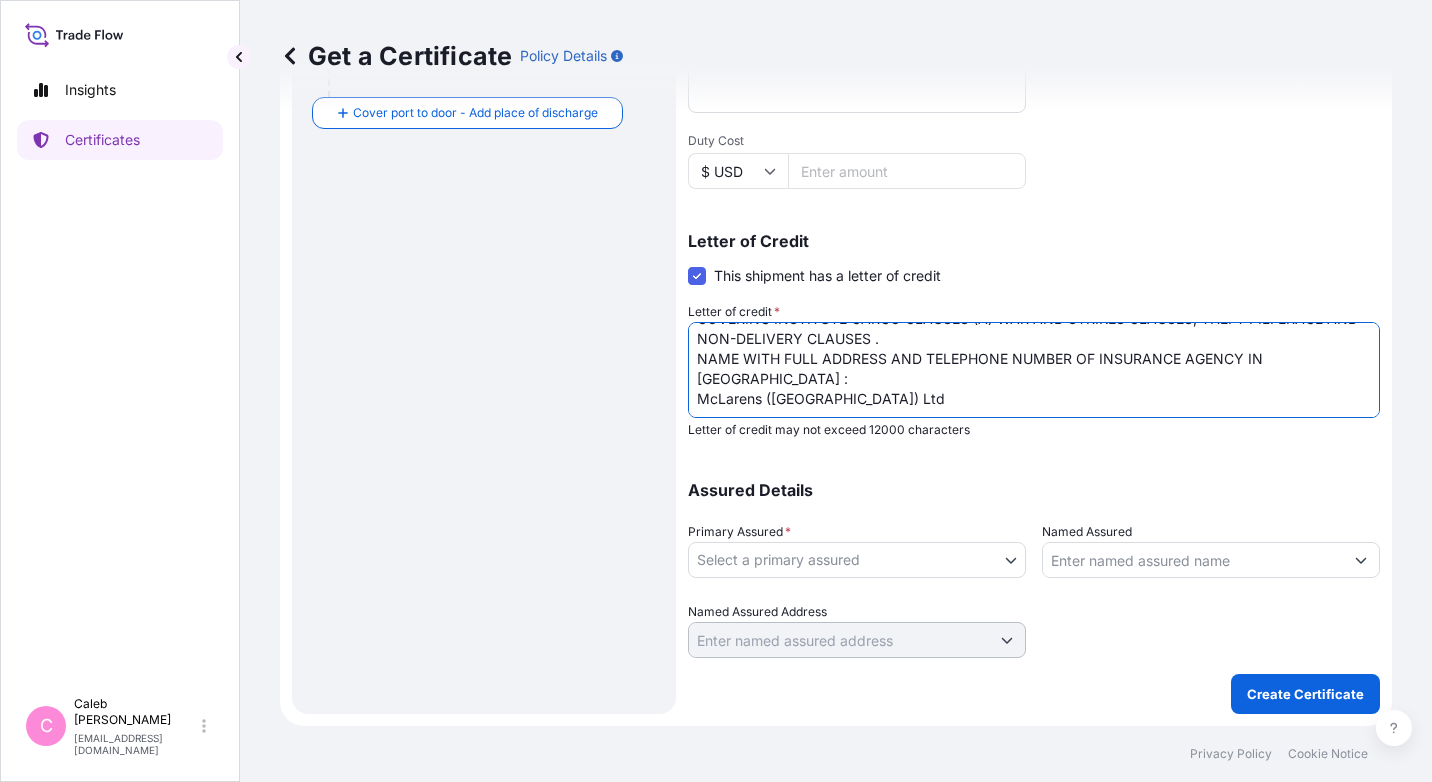 paste on "[STREET_ADDRESS]" 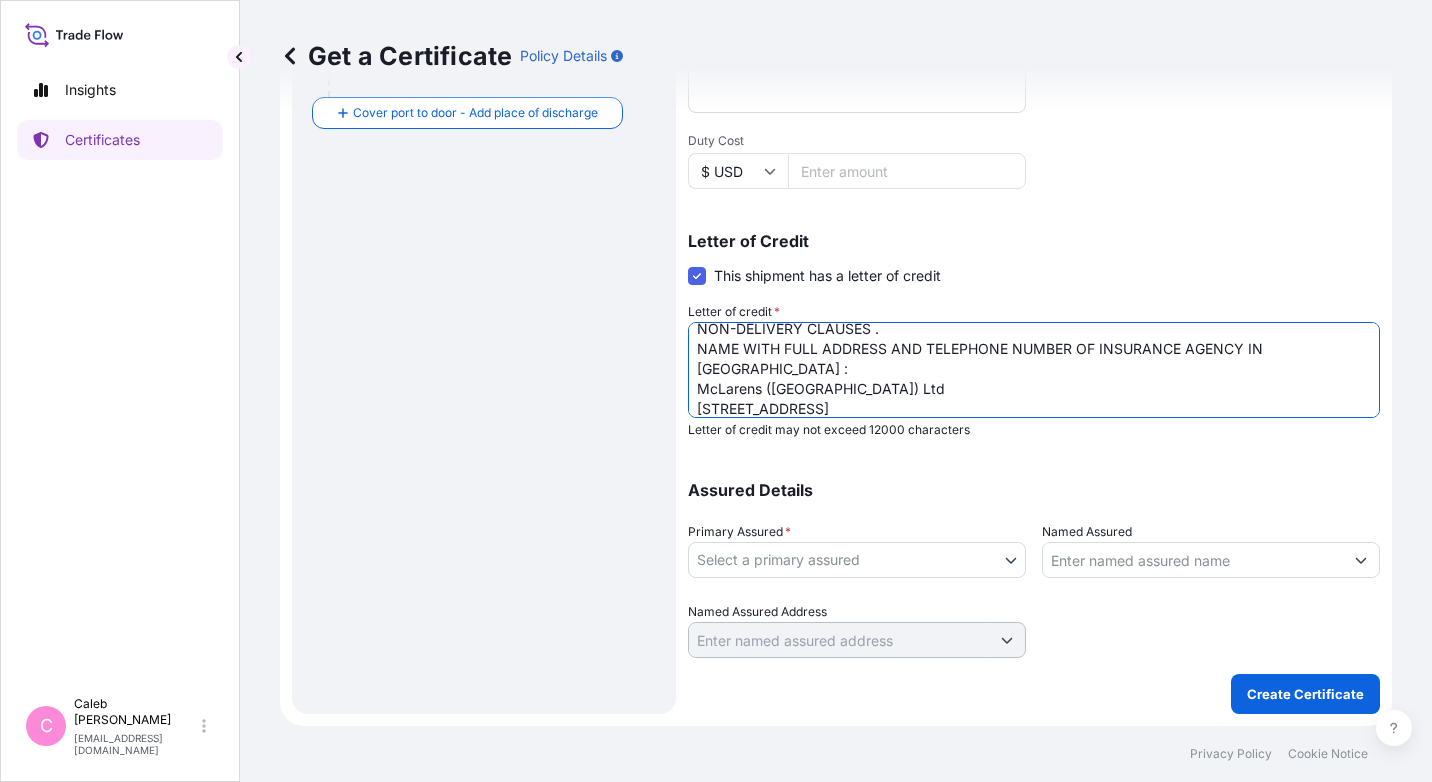 scroll, scrollTop: 112, scrollLeft: 0, axis: vertical 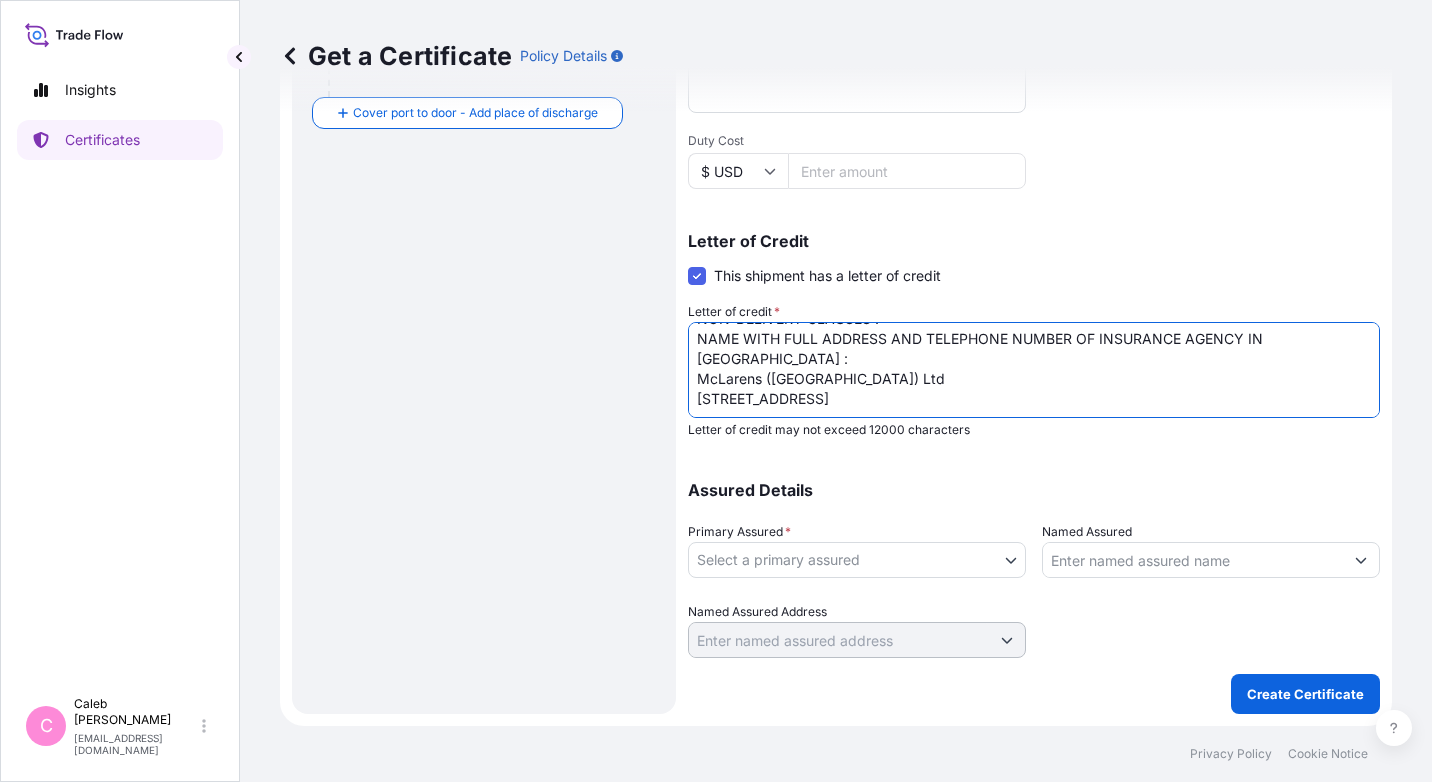 paste on "[GEOGRAPHIC_DATA] [GEOGRAPHIC_DATA] 10500" 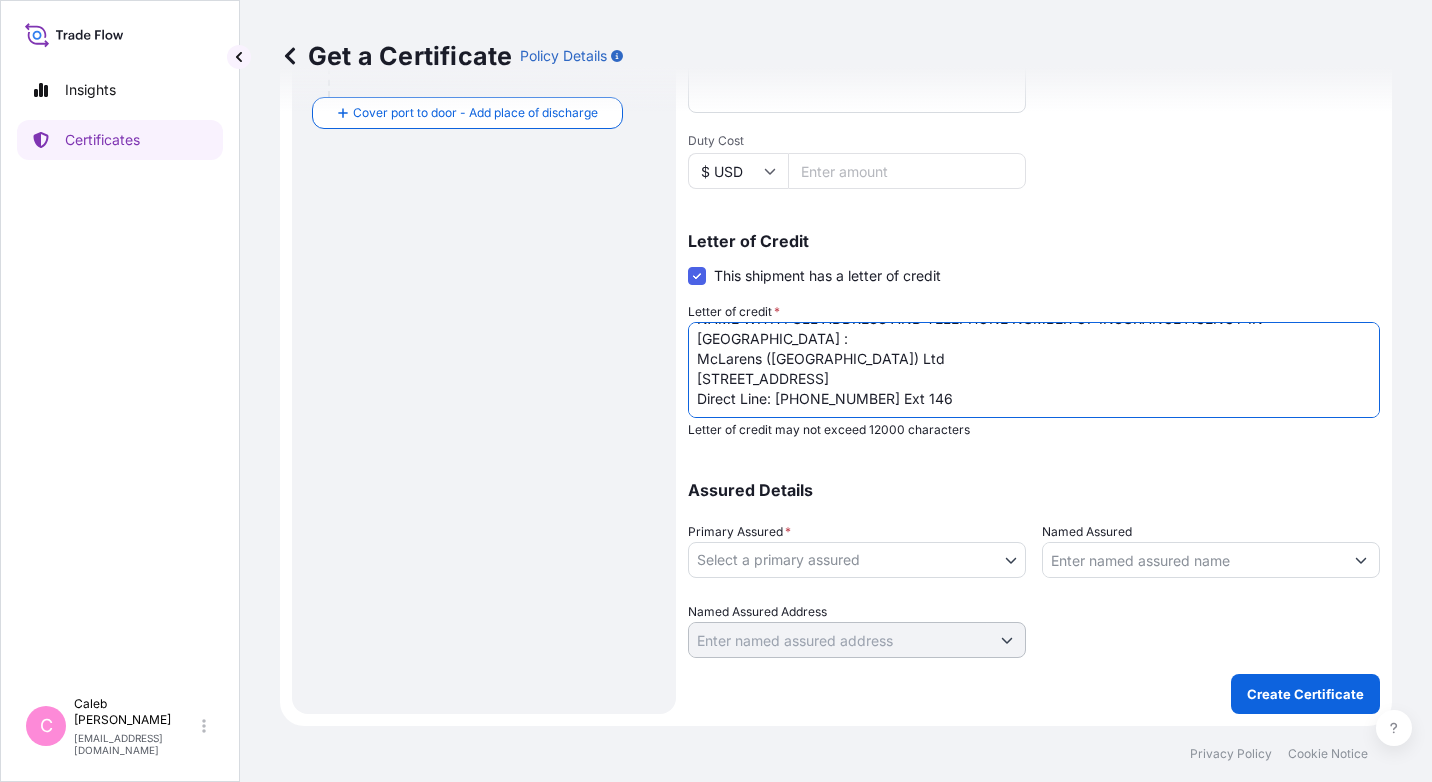 scroll, scrollTop: 92, scrollLeft: 0, axis: vertical 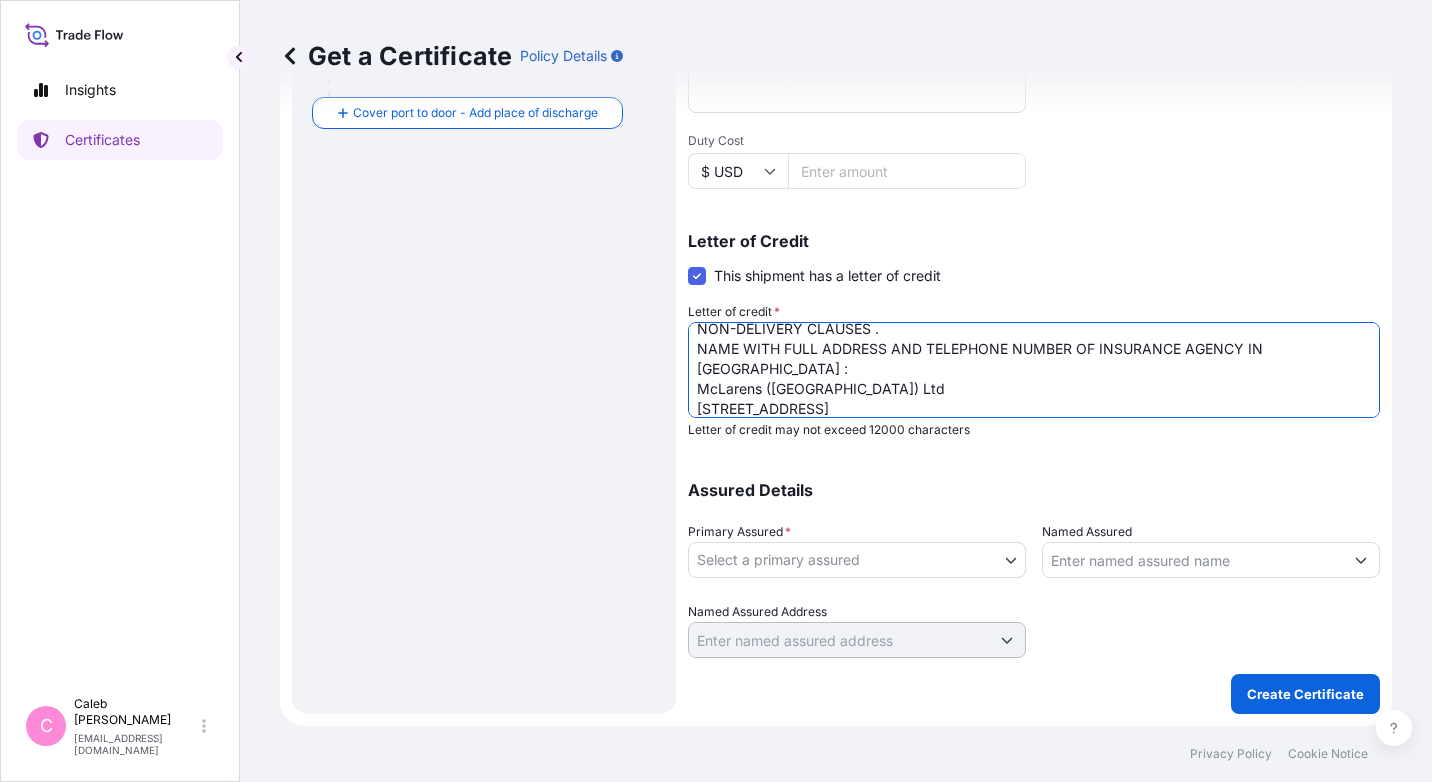 click on "LC NUMBER: THF086287
CLAIMS PAYABLE IN [GEOGRAPHIC_DATA] FOR CURRENCY OF THE DRAFT(S) (EUR),
COVERING INSTITUTE CARGO CLAUSES (A) WAR AND STRIKES CLAUSES, THEFT PILFERAGE AND NON-DELIVERY CLAUSES .
NAME WITH FULL ADDRESS AND TELEPHONE NUMBER OF INSURANCE AGENCY IN [GEOGRAPHIC_DATA] :
McLarens ([GEOGRAPHIC_DATA]) Ltd
[STREET_ADDRESS]
Direct Line: [PHONE_NUMBER] Ext 146" at bounding box center (1034, 370) 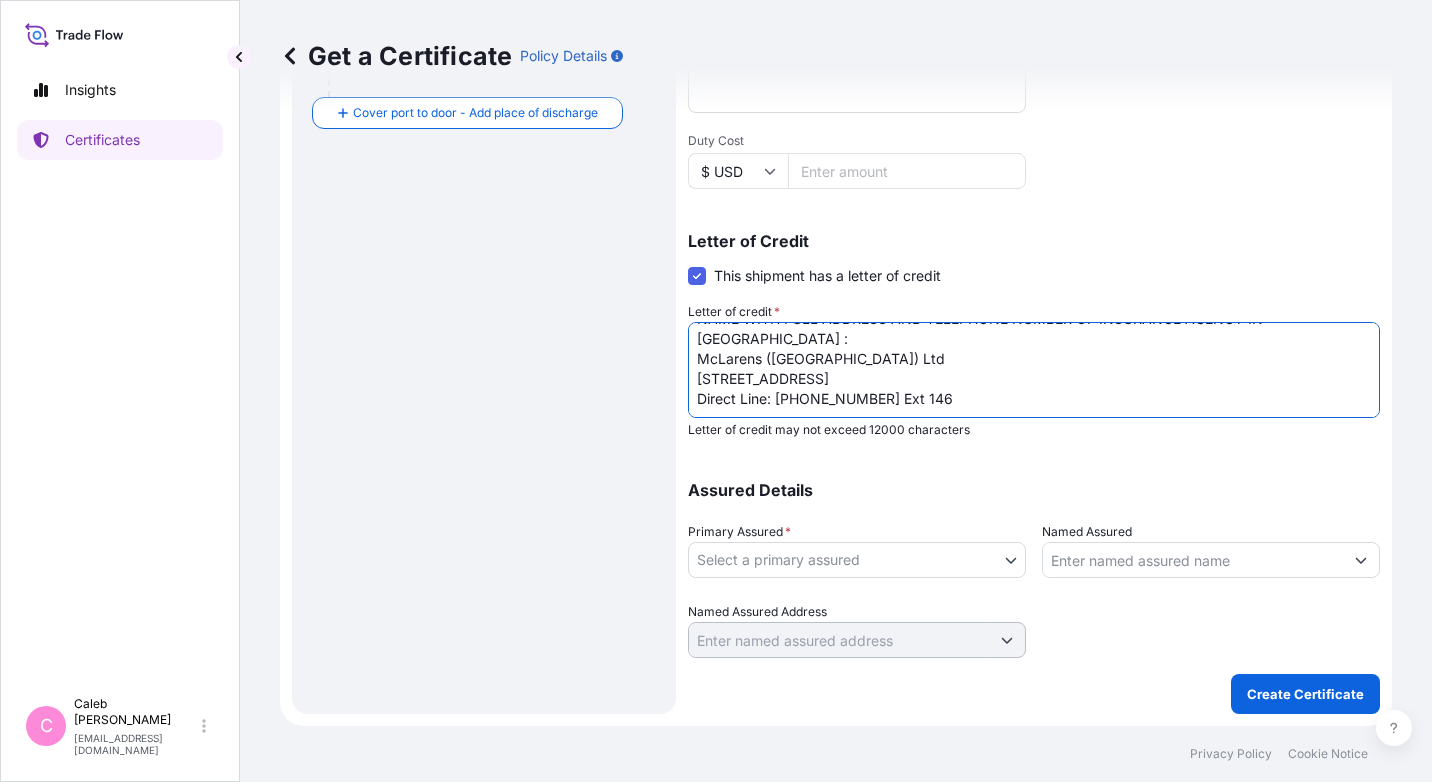 click on "LC NUMBER: THF086287
CLAIMS PAYABLE IN [GEOGRAPHIC_DATA] FOR CURRENCY OF THE DRAFT(S) (EUR),
COVERING INSTITUTE CARGO CLAUSES (A) WAR AND STRIKES CLAUSES, THEFT PILFERAGE AND NON-DELIVERY CLAUSES .
NAME WITH FULL ADDRESS AND TELEPHONE NUMBER OF INSURANCE AGENCY IN [GEOGRAPHIC_DATA] :
McLarens ([GEOGRAPHIC_DATA]) Ltd
[STREET_ADDRESS]
Direct Line: [PHONE_NUMBER] Ext 146" at bounding box center [1034, 370] 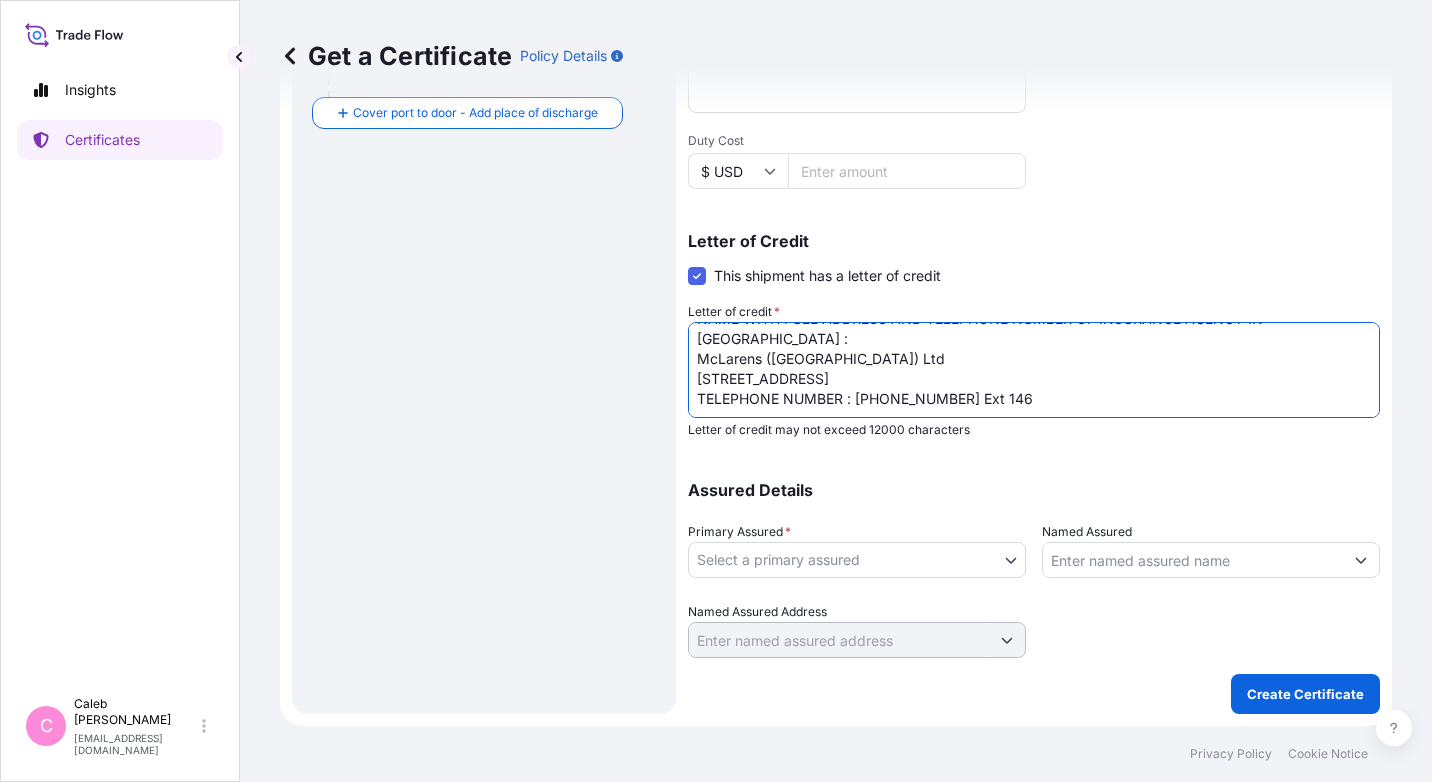 type on "LC NUMBER: THF086287
CLAIMS PAYABLE IN [GEOGRAPHIC_DATA] FOR CURRENCY OF THE DRAFT(S) (EUR),
COVERING INSTITUTE CARGO CLAUSES (A) WAR AND STRIKES CLAUSES, THEFT PILFERAGE AND NON-DELIVERY CLAUSES .
NAME WITH FULL ADDRESS AND TELEPHONE NUMBER OF INSURANCE AGENCY IN [GEOGRAPHIC_DATA] :
McLarens ([GEOGRAPHIC_DATA]) Ltd
[STREET_ADDRESS]
TELEPHONE NUMBER : [PHONE_NUMBER] Ext 146" 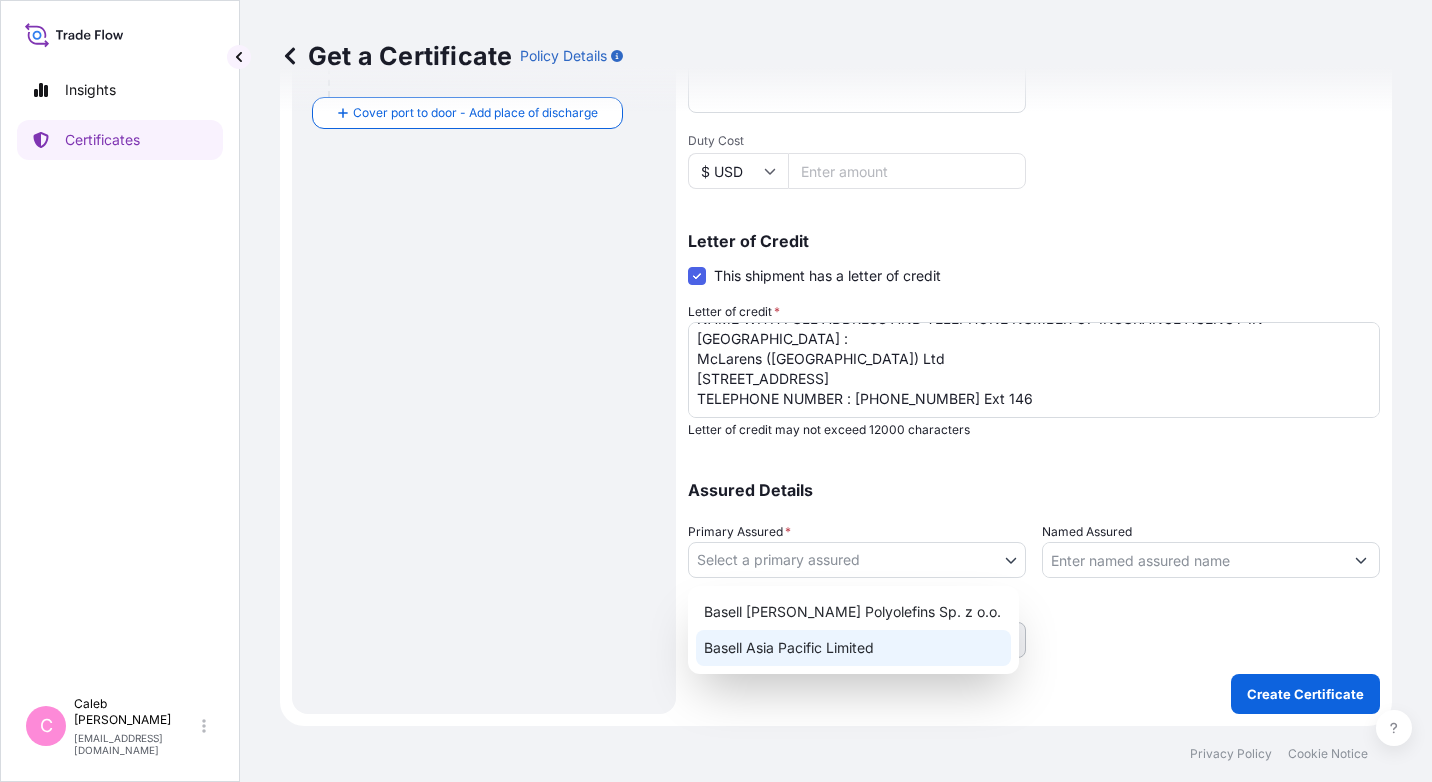 click on "Basell Asia Pacific Limited" at bounding box center [853, 648] 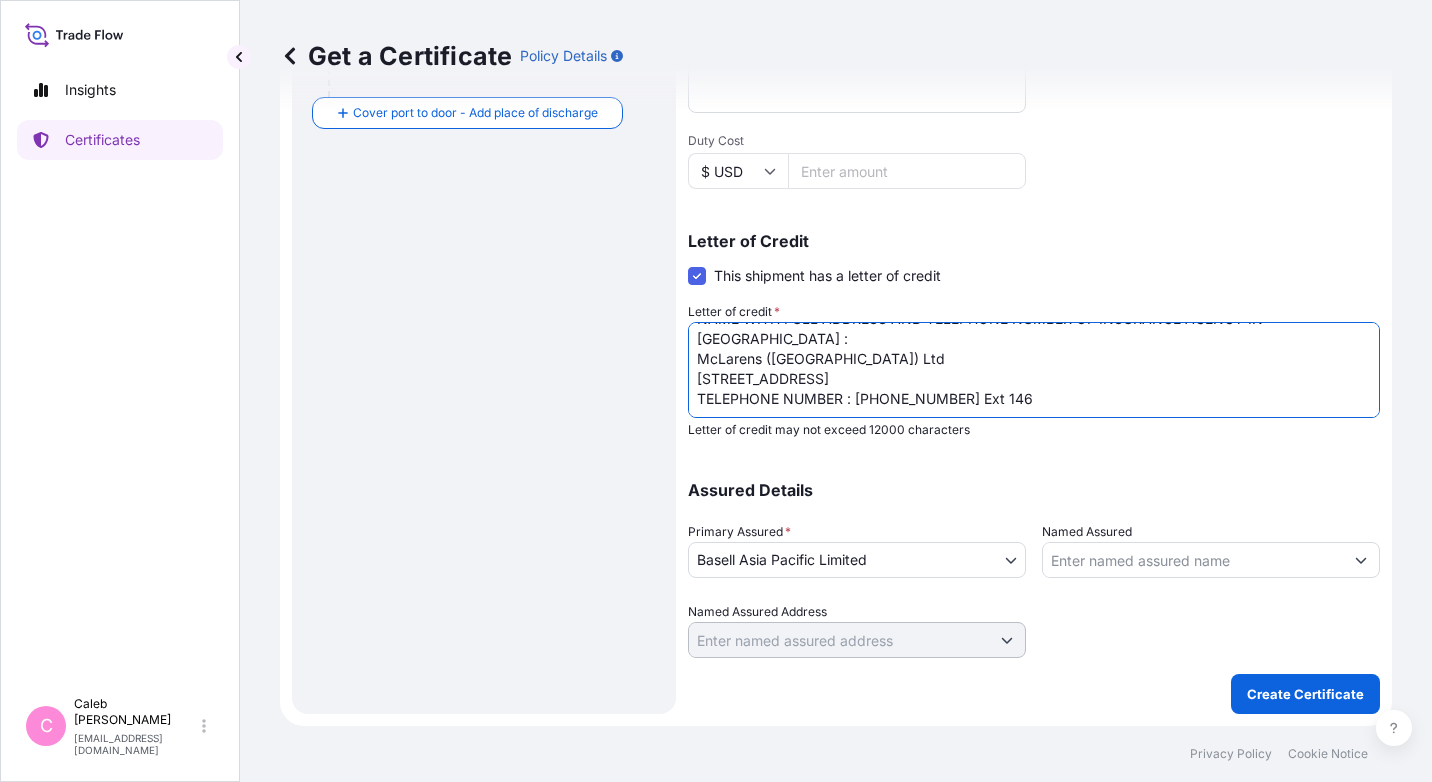 click on "LC NUMBER: THF086287
CLAIMS PAYABLE IN [GEOGRAPHIC_DATA] FOR CURRENCY OF THE DRAFT(S) (EUR),
COVERING INSTITUTE CARGO CLAUSES (A) WAR AND STRIKES CLAUSES, THEFT PILFERAGE AND NON-DELIVERY CLAUSES .
NAME WITH FULL ADDRESS AND TELEPHONE NUMBER OF INSURANCE AGENCY IN [GEOGRAPHIC_DATA] :
McLarens ([GEOGRAPHIC_DATA]) Ltd
[STREET_ADDRESS]
TELEPHONE NUMBER : [PHONE_NUMBER] Ext 146" at bounding box center (1034, 370) 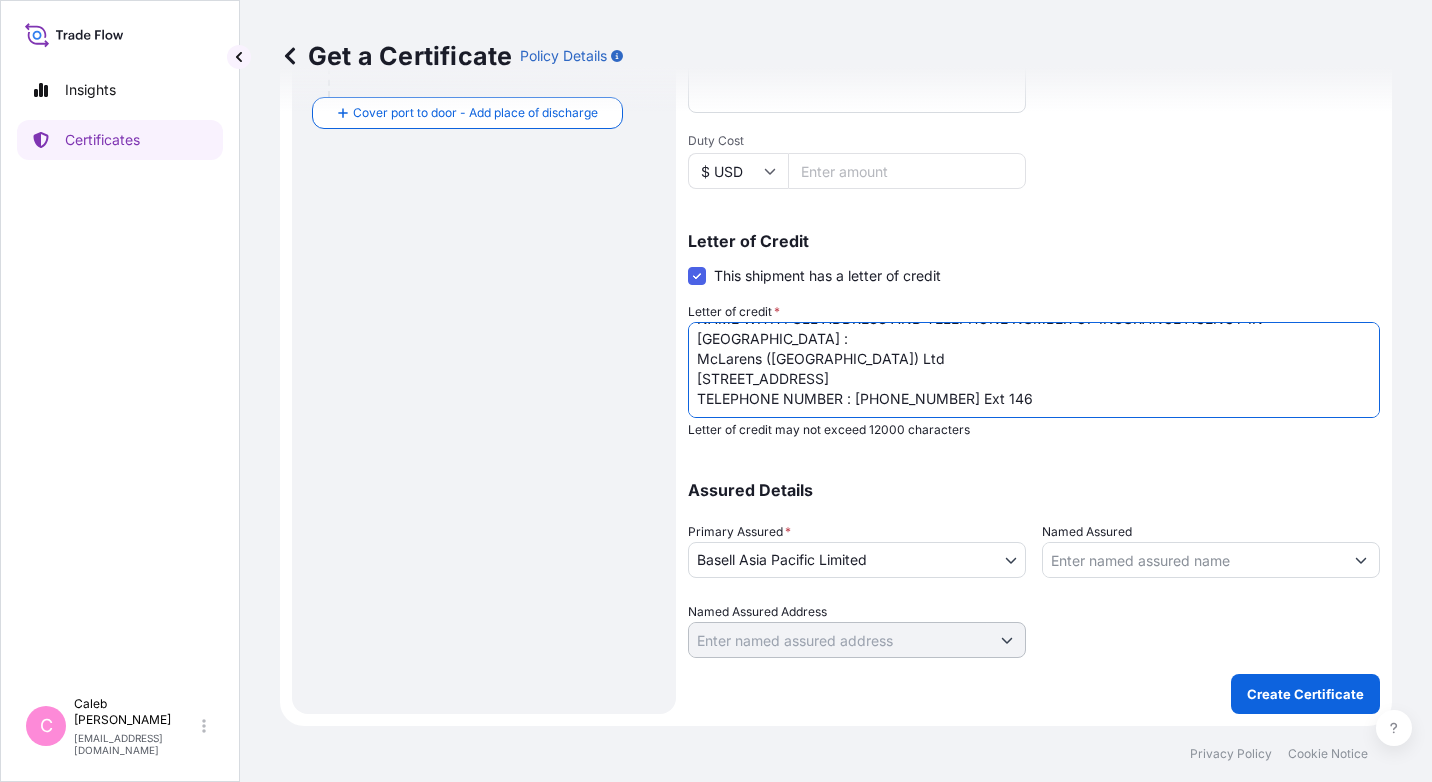 click on "LC NUMBER: THF086287
CLAIMS PAYABLE IN [GEOGRAPHIC_DATA] FOR CURRENCY OF THE DRAFT(S) (EUR),
COVERING INSTITUTE CARGO CLAUSES (A) WAR AND STRIKES CLAUSES, THEFT PILFERAGE AND NON-DELIVERY CLAUSES .
NAME WITH FULL ADDRESS AND TELEPHONE NUMBER OF INSURANCE AGENCY IN [GEOGRAPHIC_DATA] :
McLarens ([GEOGRAPHIC_DATA]) Ltd
[STREET_ADDRESS]
TELEPHONE NUMBER : [PHONE_NUMBER] Ext 146" at bounding box center (1034, 370) 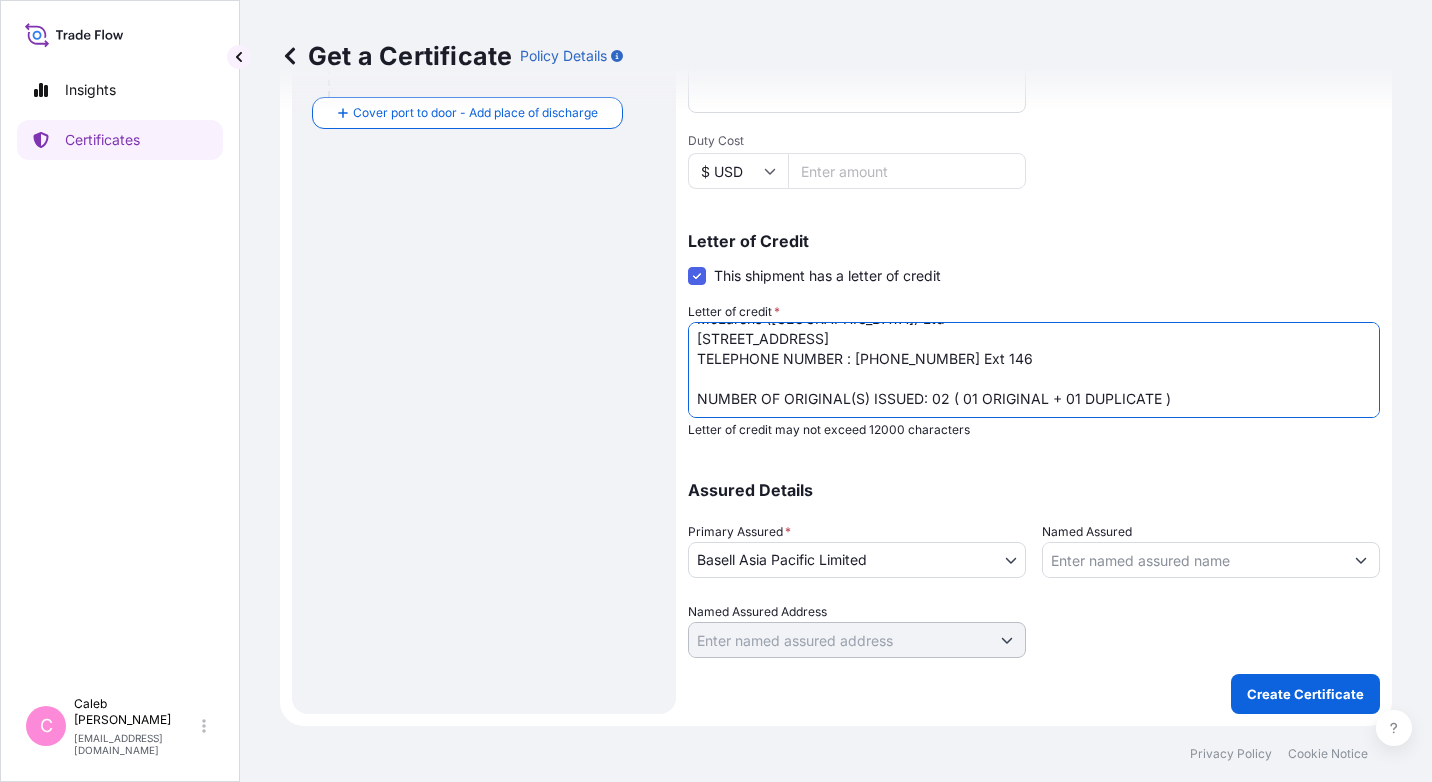 scroll, scrollTop: 192, scrollLeft: 0, axis: vertical 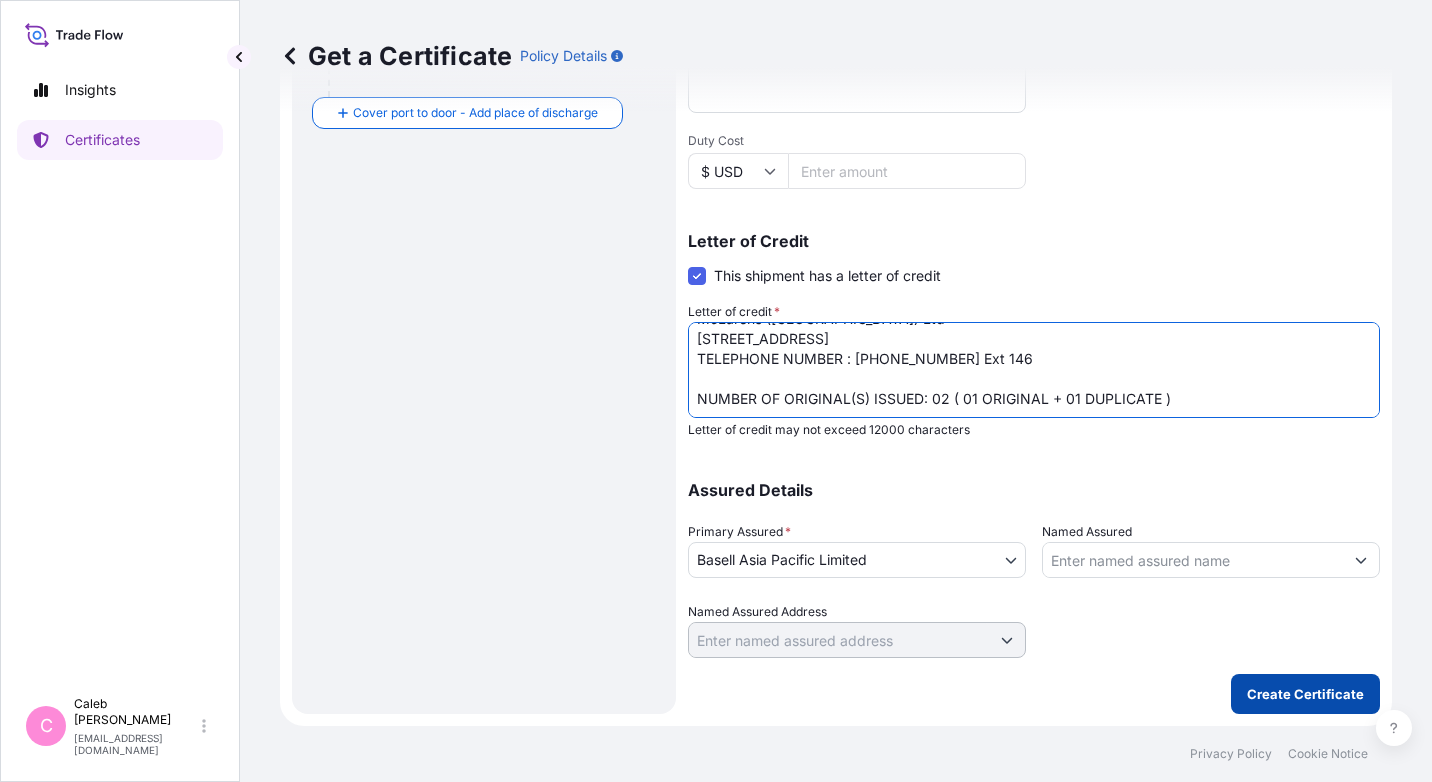 type on "LC NUMBER: THF086287
CLAIMS PAYABLE IN [GEOGRAPHIC_DATA] FOR CURRENCY OF THE DRAFT(S) (EUR),
COVERING INSTITUTE CARGO CLAUSES (A) WAR AND STRIKES CLAUSES, THEFT PILFERAGE AND NON-DELIVERY CLAUSES .
NAME WITH FULL ADDRESS AND TELEPHONE NUMBER OF INSURANCE AGENCY IN [GEOGRAPHIC_DATA] :
McLarens ([GEOGRAPHIC_DATA]) Ltd
[STREET_ADDRESS]
TELEPHONE NUMBER : [PHONE_NUMBER] Ext 146
NUMBER OF ORIGINAL(S) ISSUED: 02 ( 01 ORIGINAL + 01 DUPLICATE )" 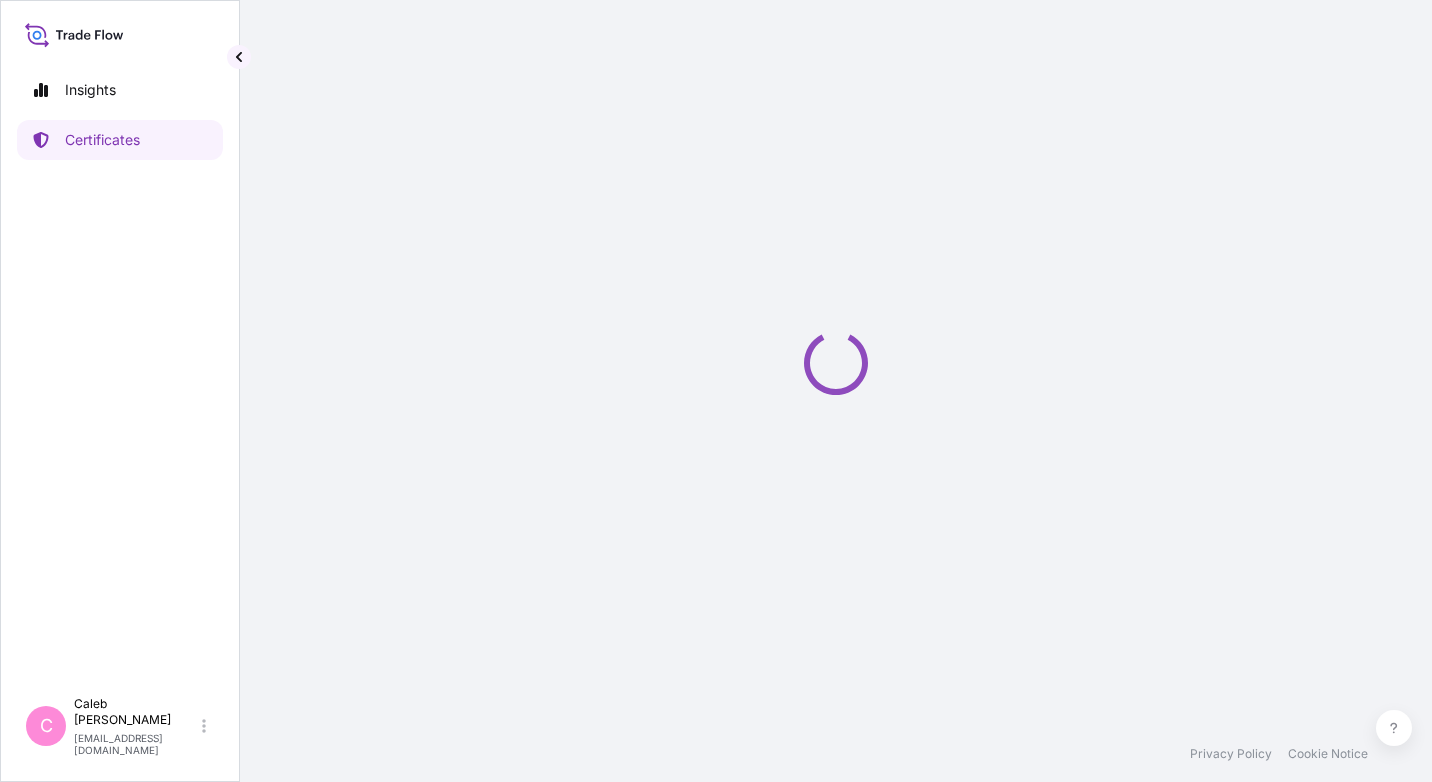 scroll, scrollTop: 0, scrollLeft: 0, axis: both 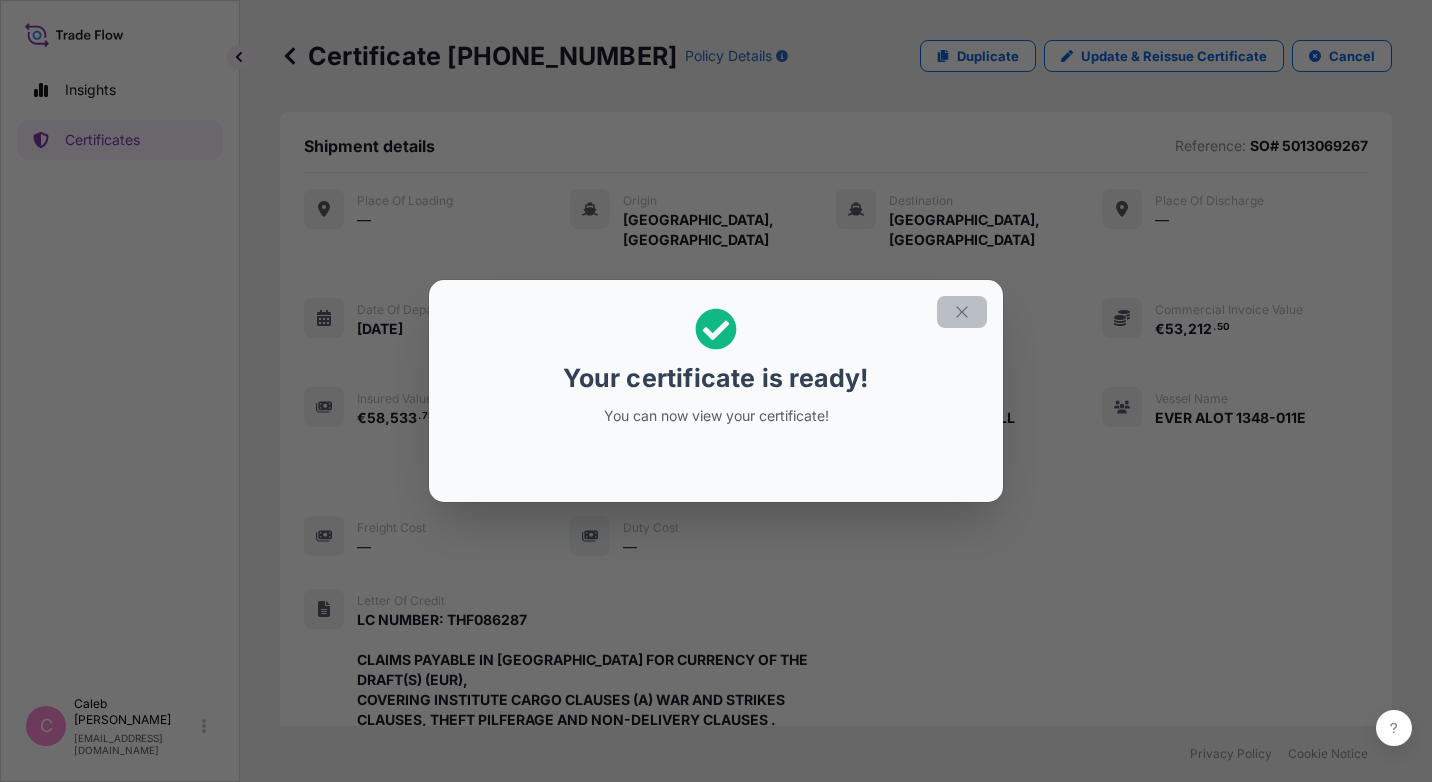 click 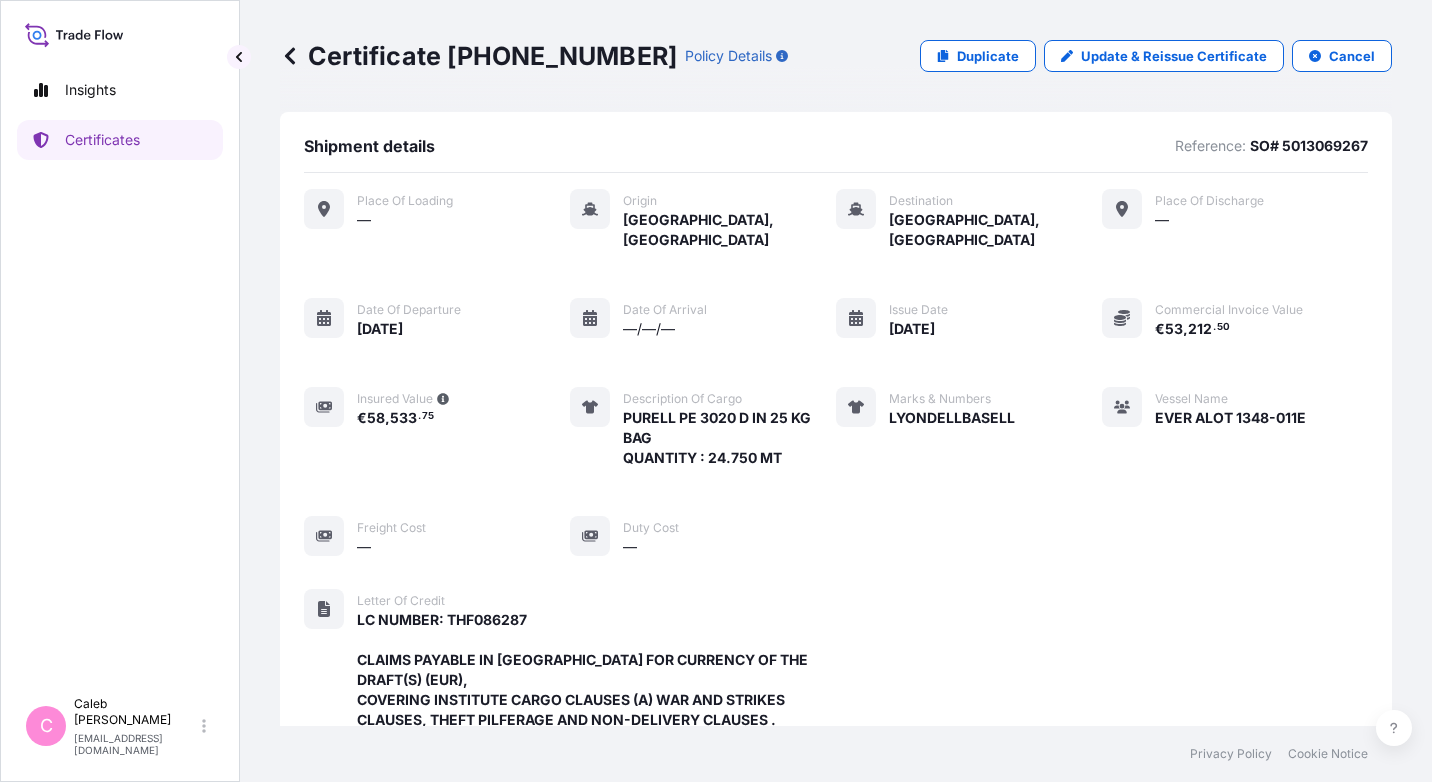 scroll, scrollTop: 798, scrollLeft: 0, axis: vertical 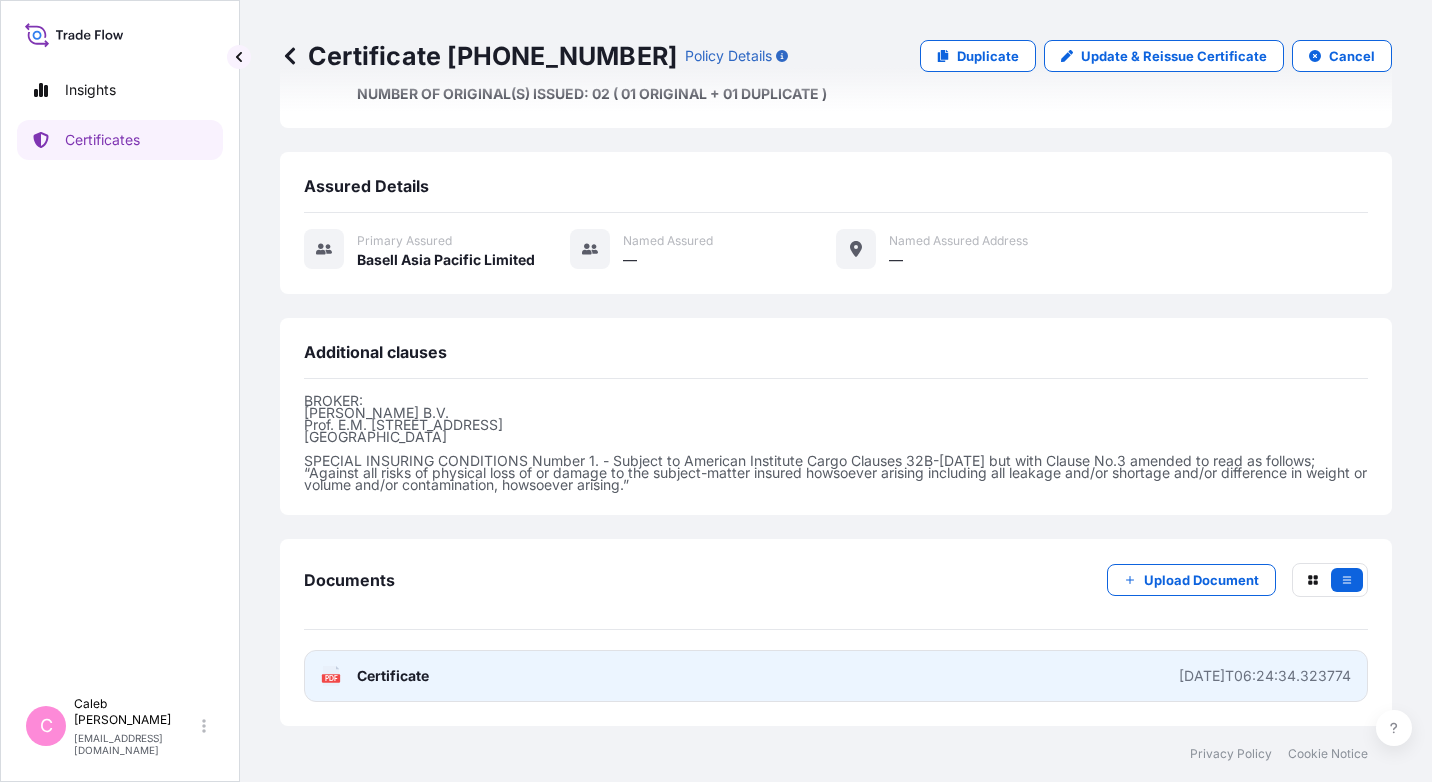click on "PDF Certificate [DATE]T06:24:34.323774" at bounding box center (836, 676) 